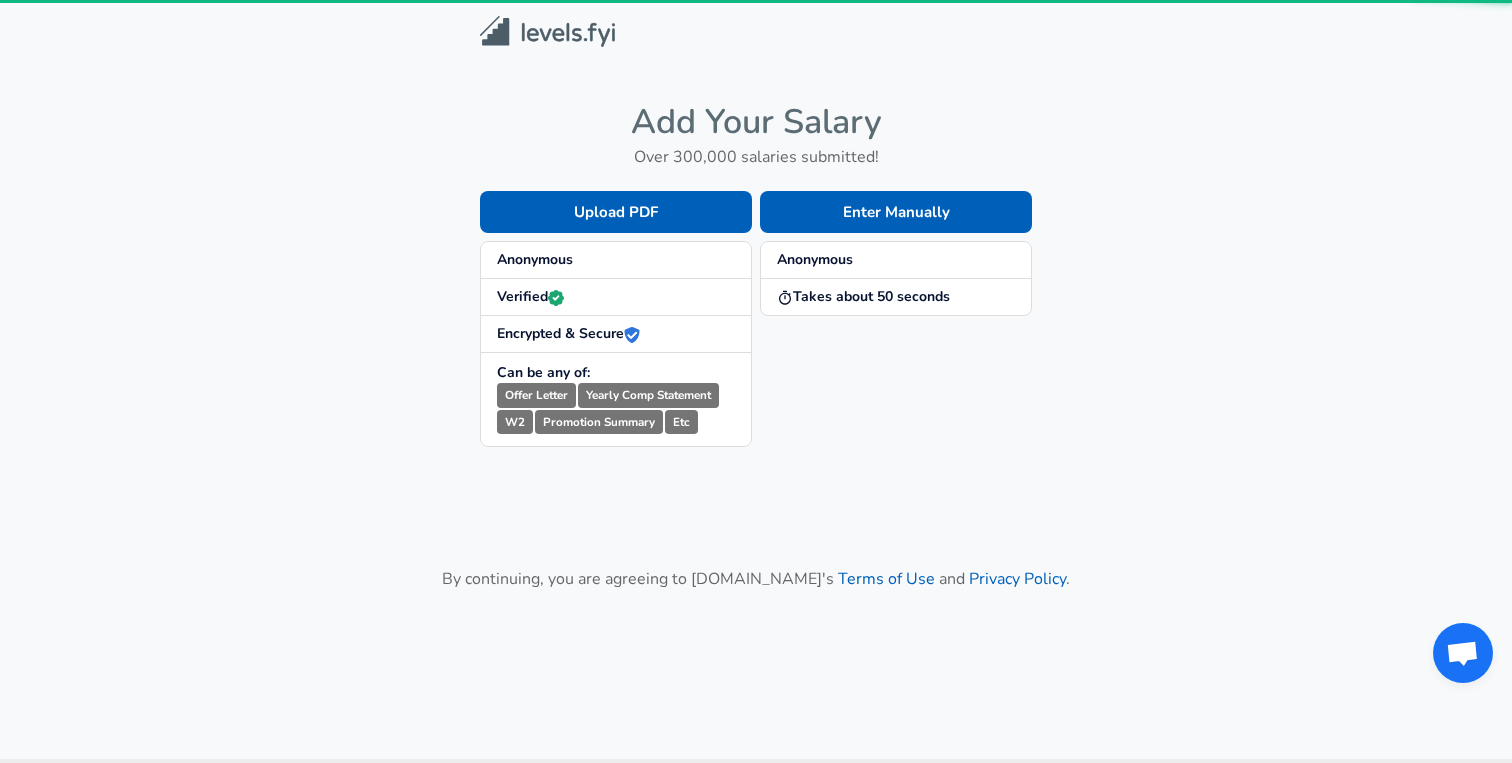 scroll, scrollTop: 0, scrollLeft: 0, axis: both 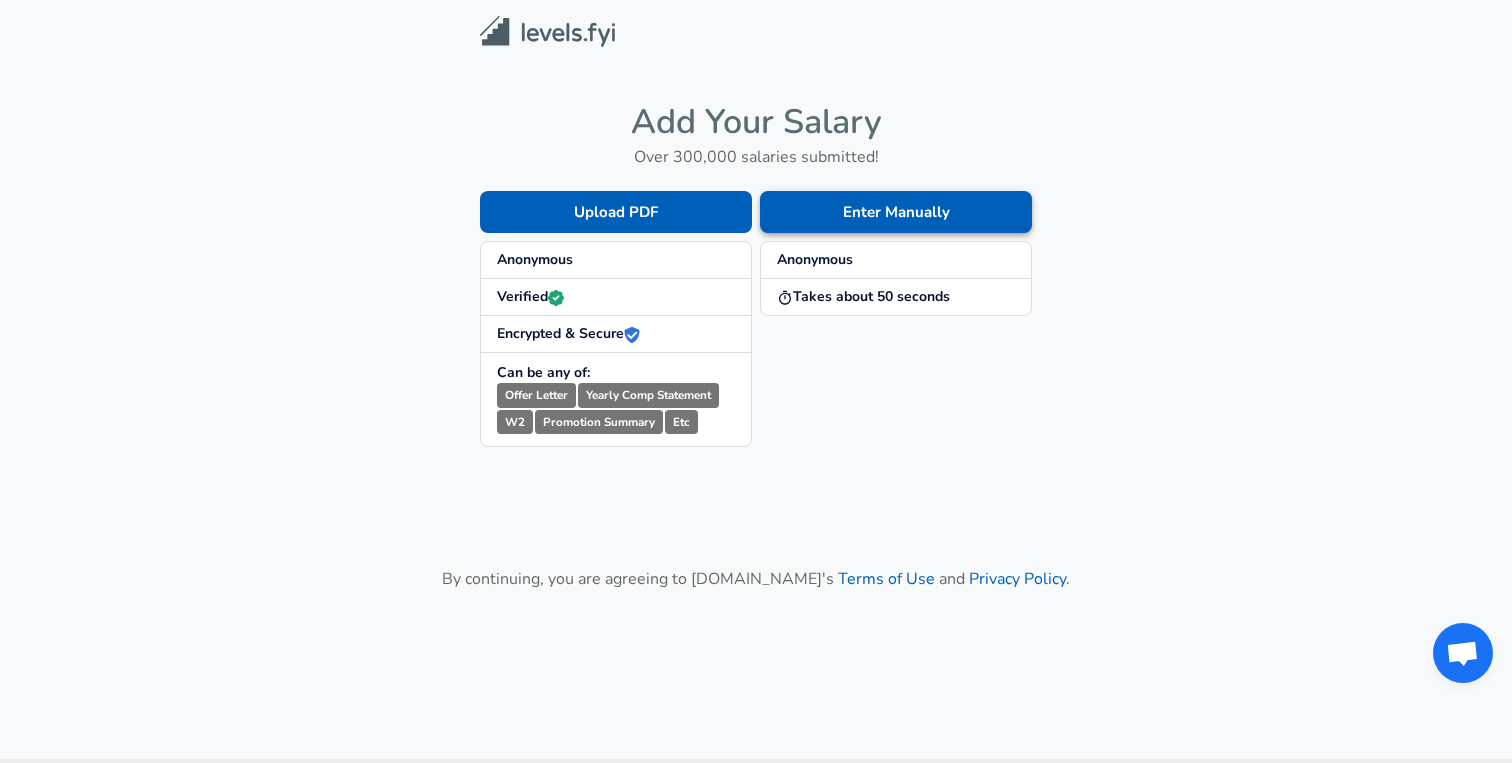 click on "Enter Manually" at bounding box center (896, 212) 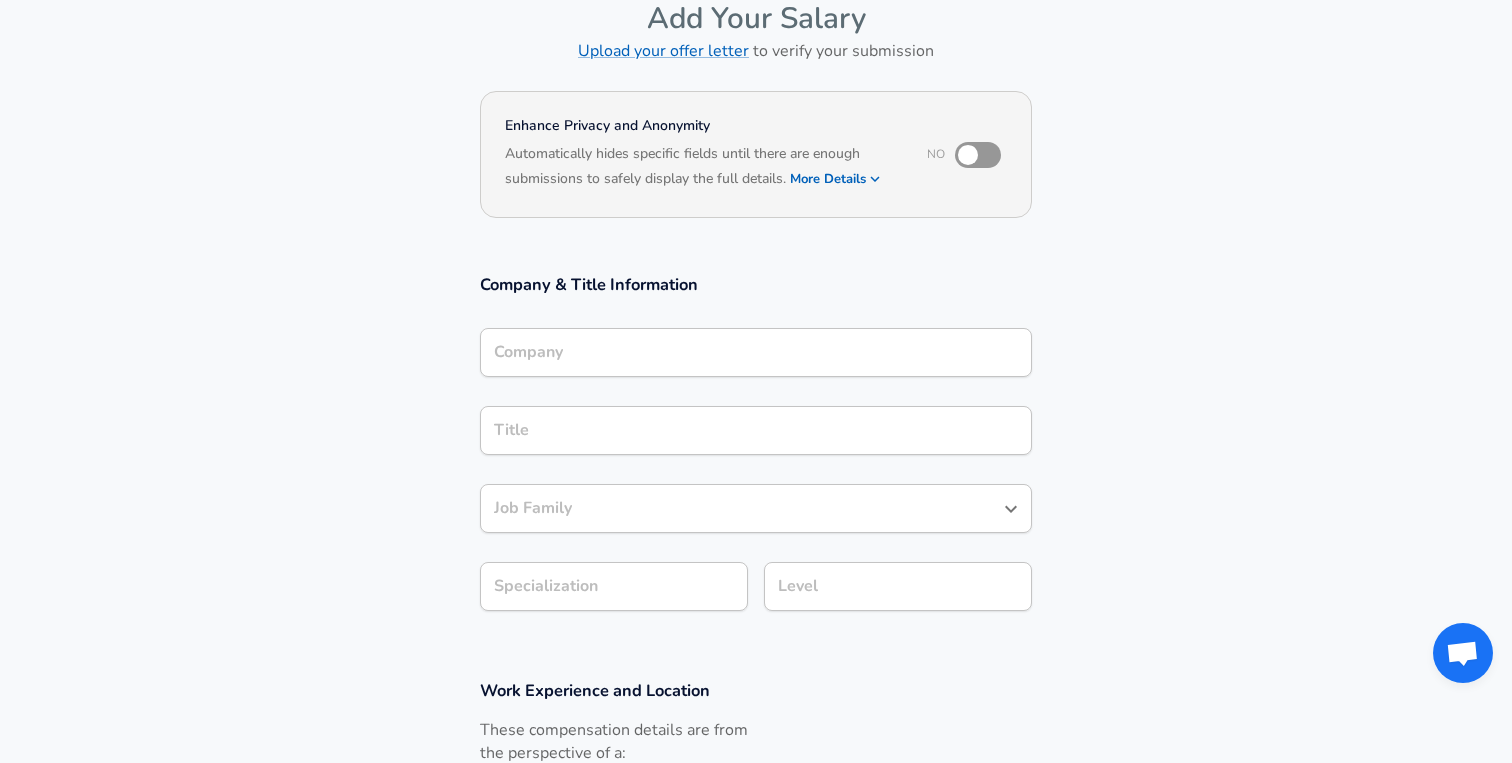click on "Company" at bounding box center (756, 352) 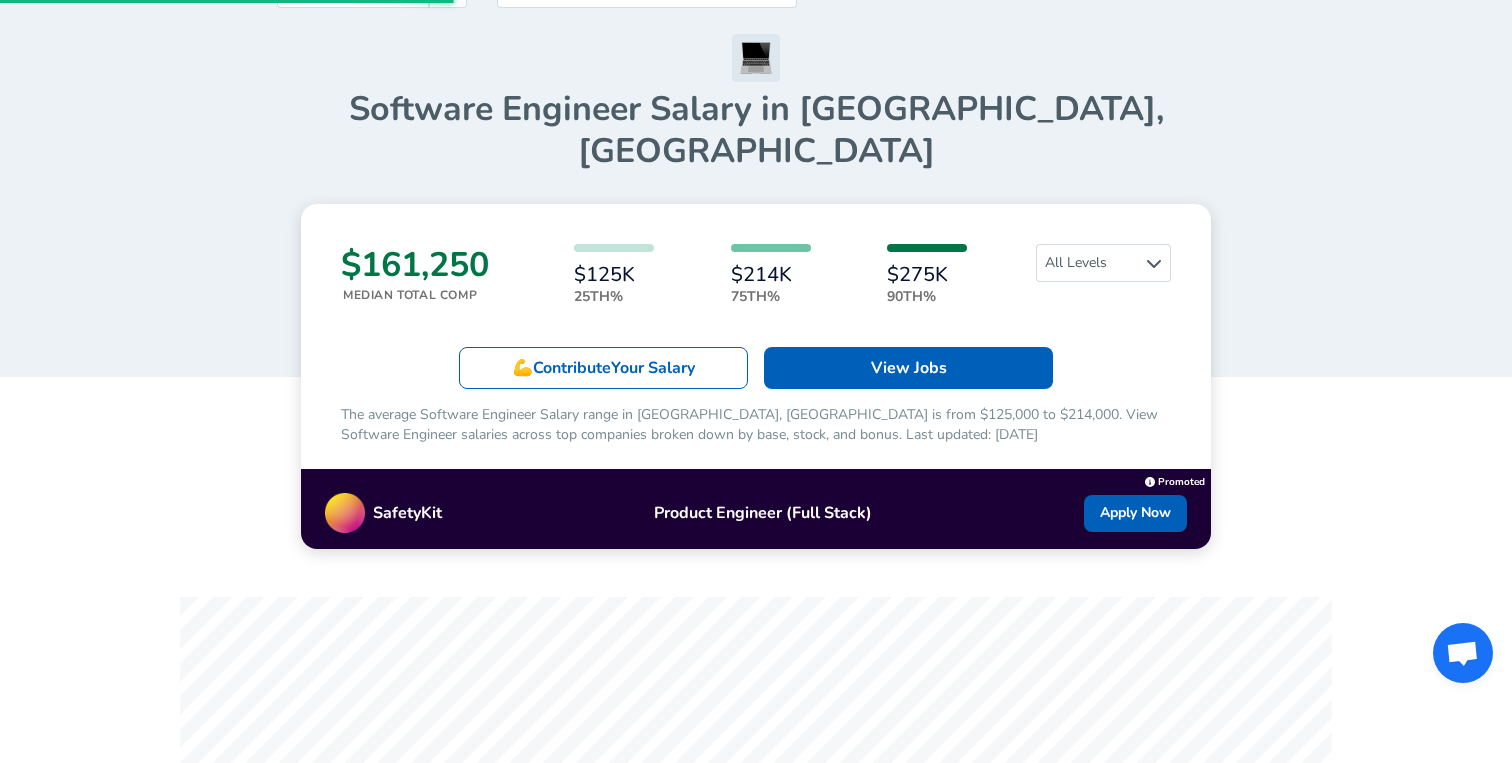 scroll, scrollTop: 1209, scrollLeft: 0, axis: vertical 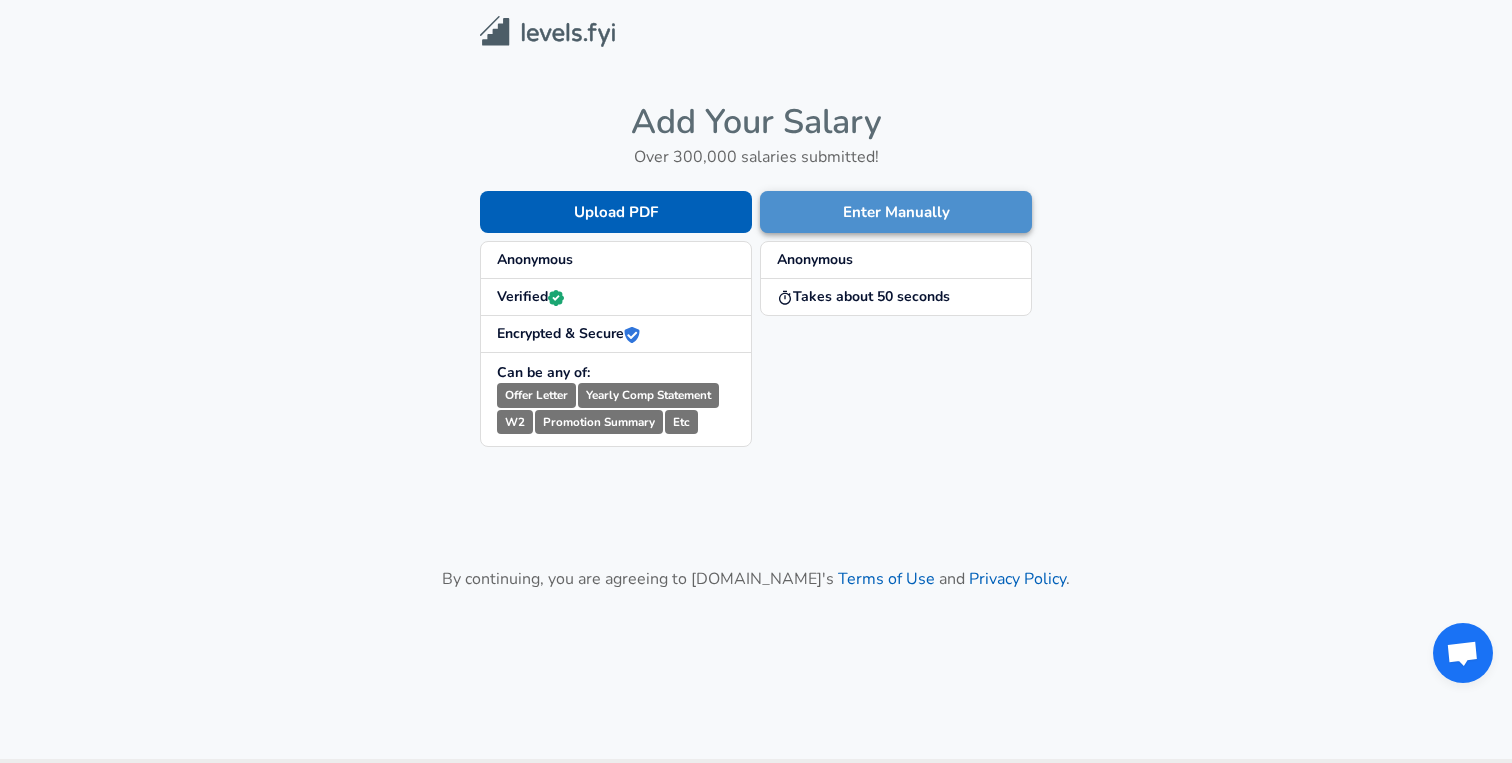 click on "Enter Manually" at bounding box center (896, 212) 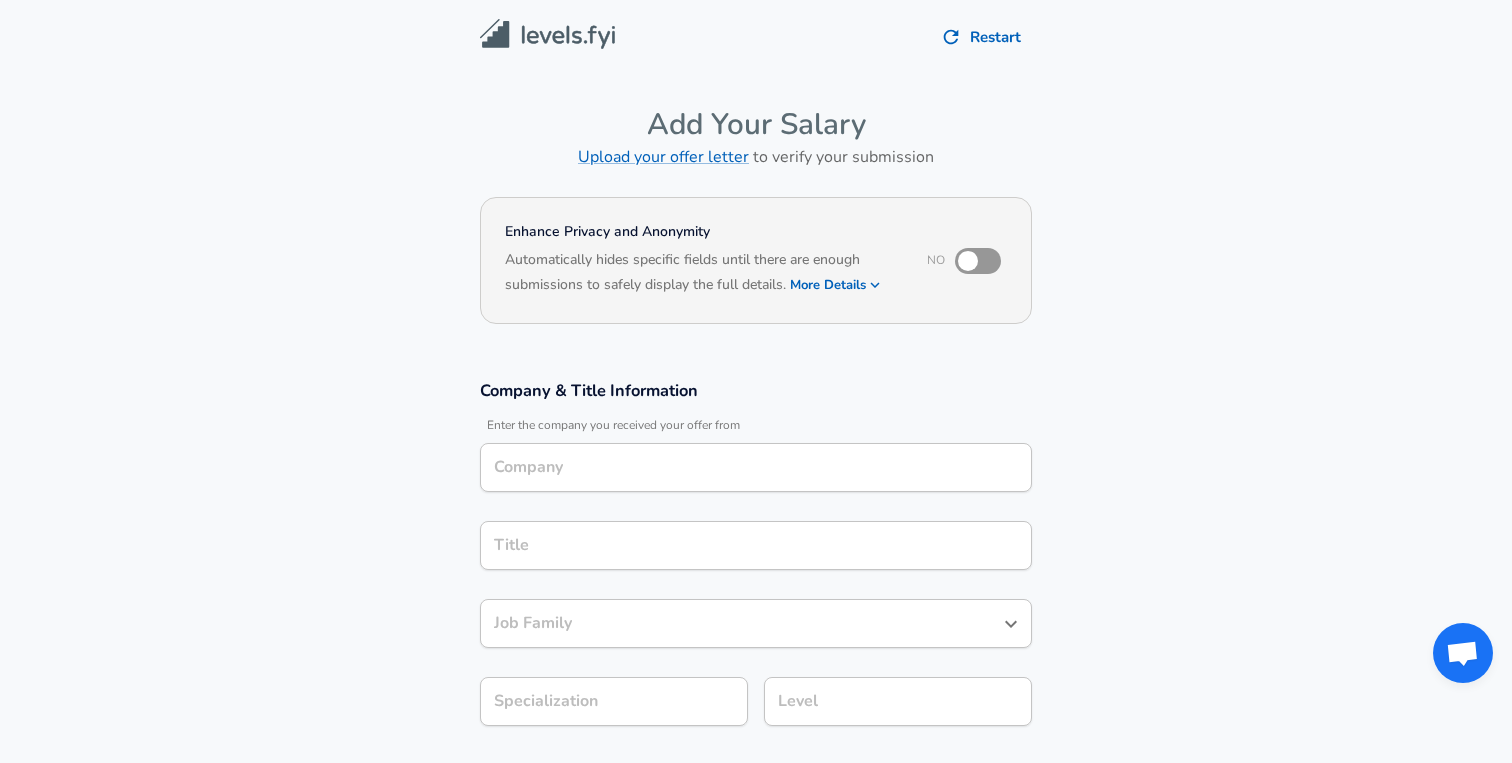 click on "Company" at bounding box center [756, 467] 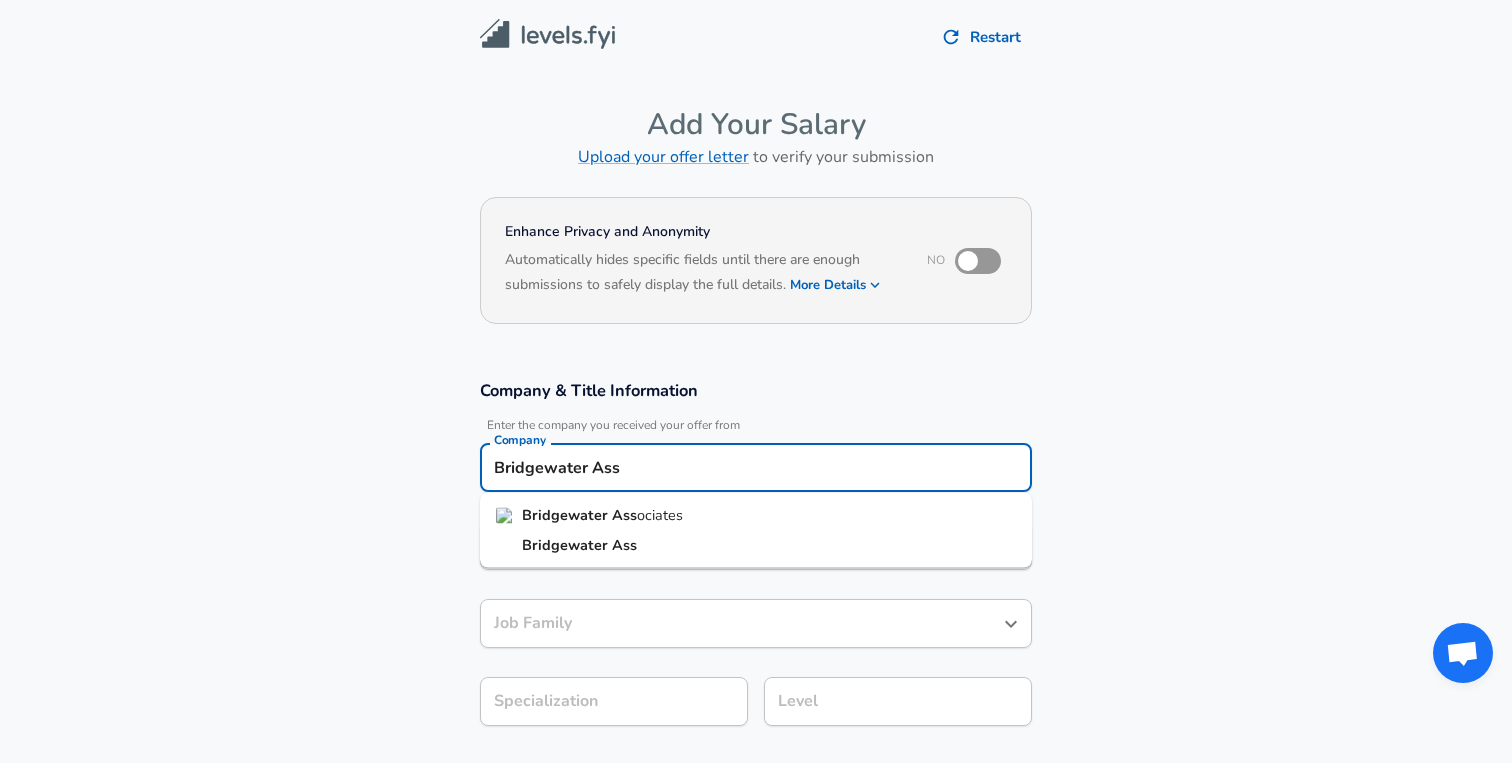 click on "Bridgewater" at bounding box center [567, 515] 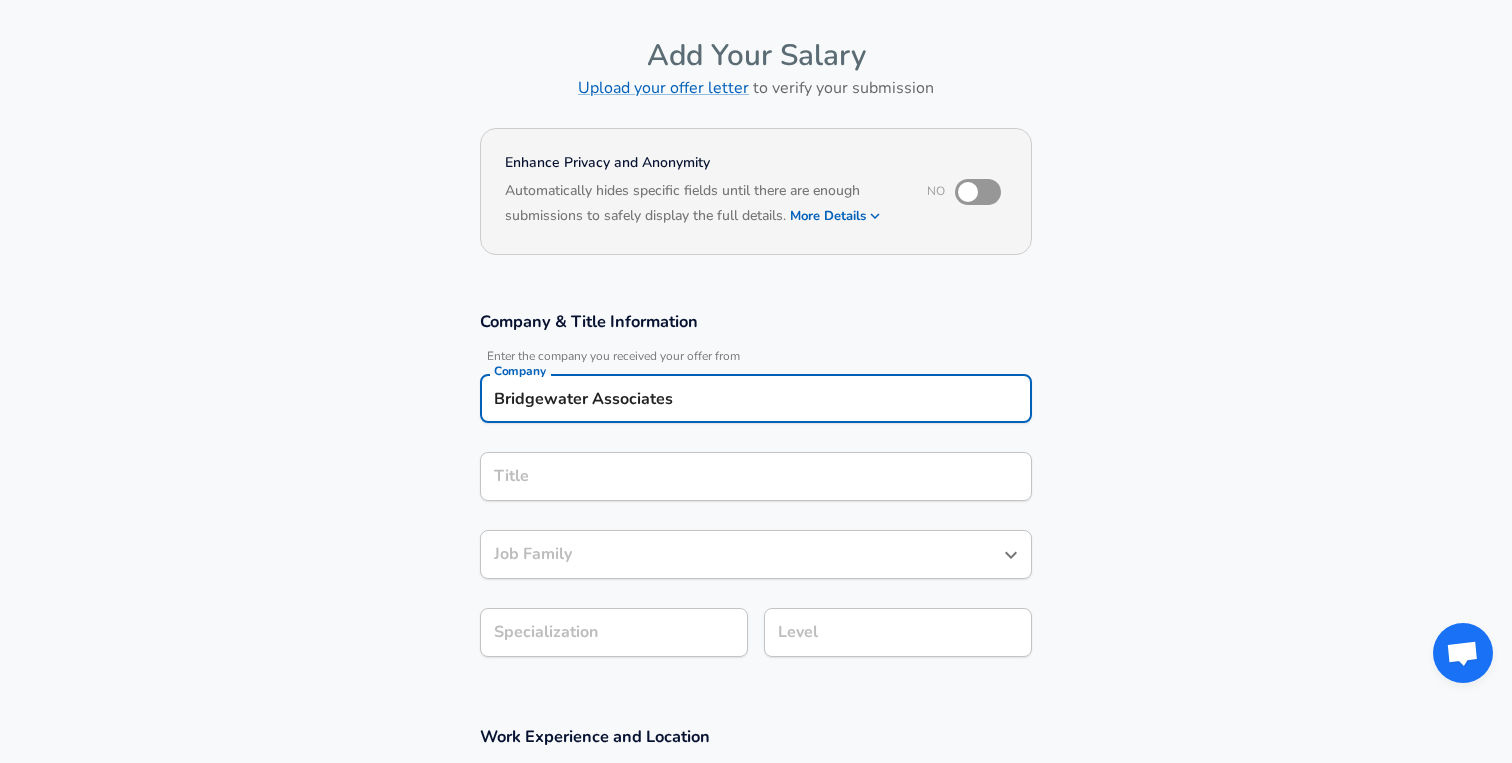 type on "Bridgewater Associates" 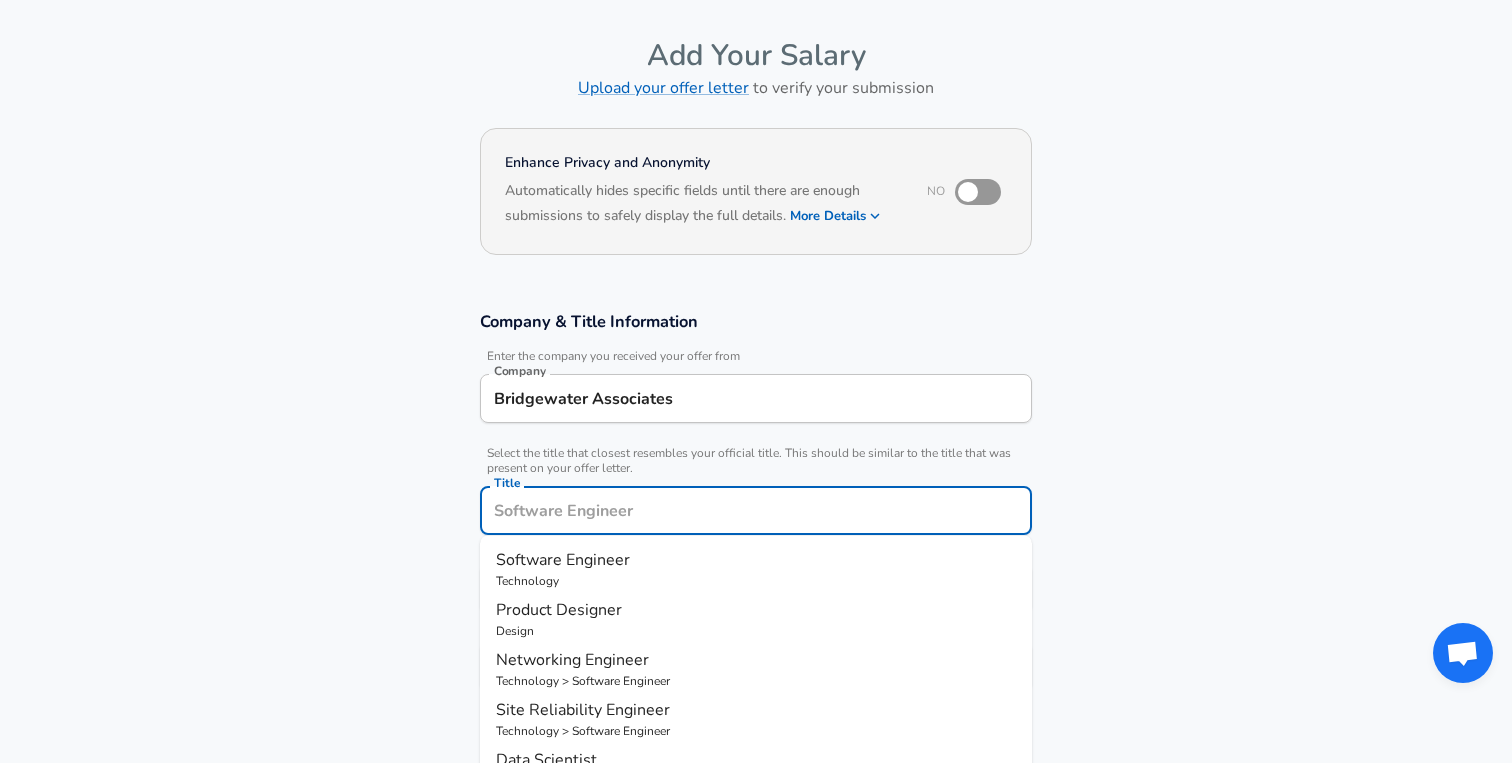 click on "Title" at bounding box center [756, 510] 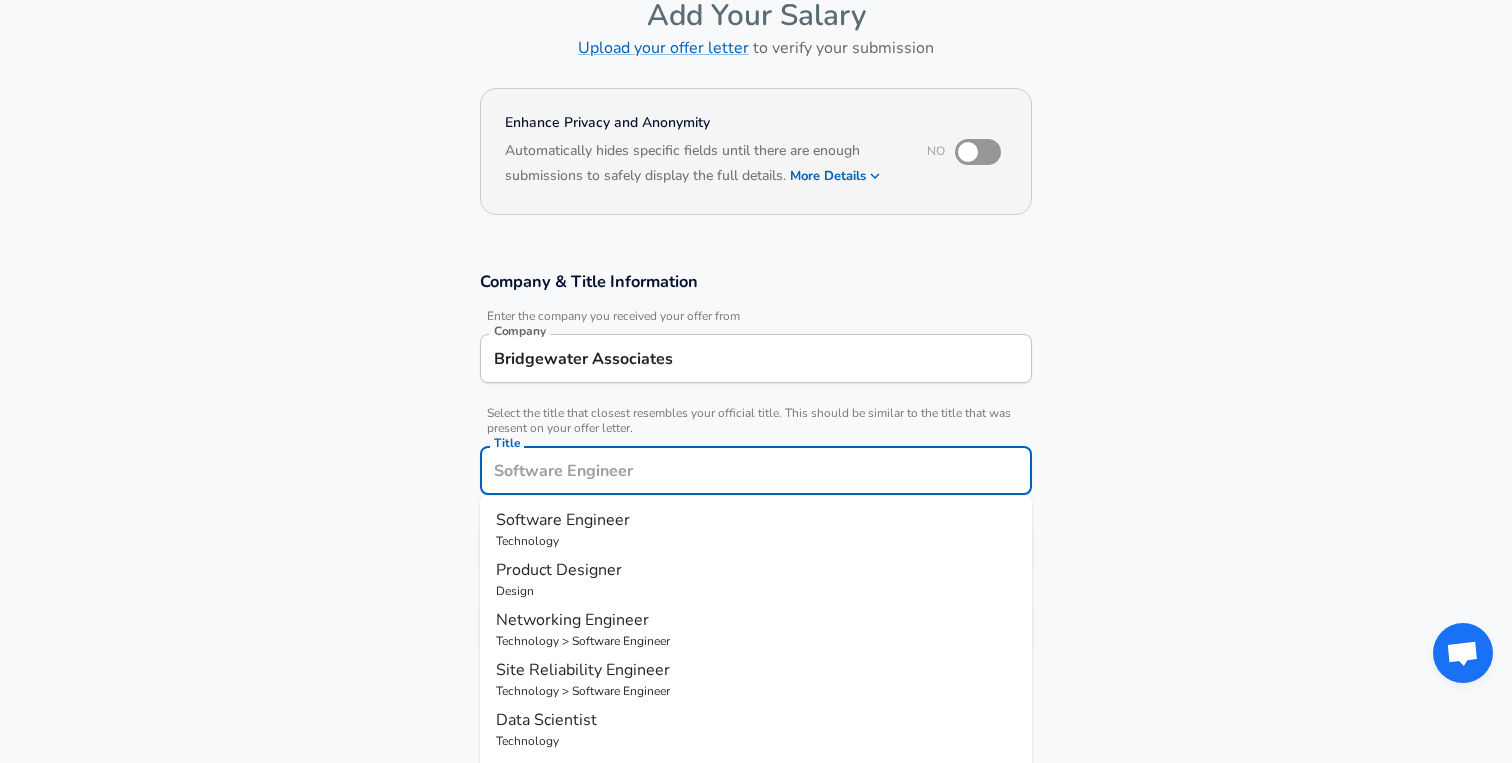 click on "Software Engineer" at bounding box center [563, 520] 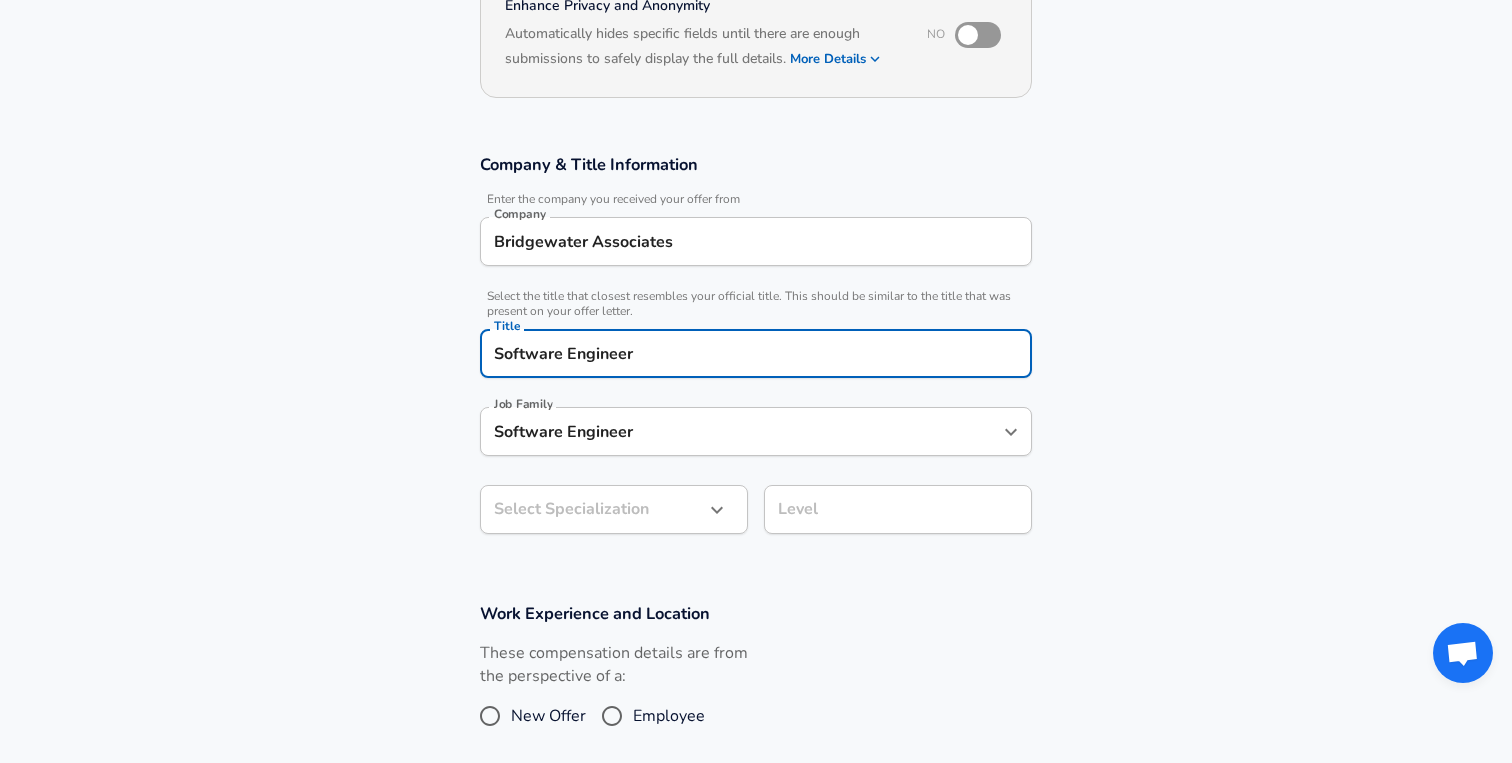 click on "Software Engineer" at bounding box center (741, 431) 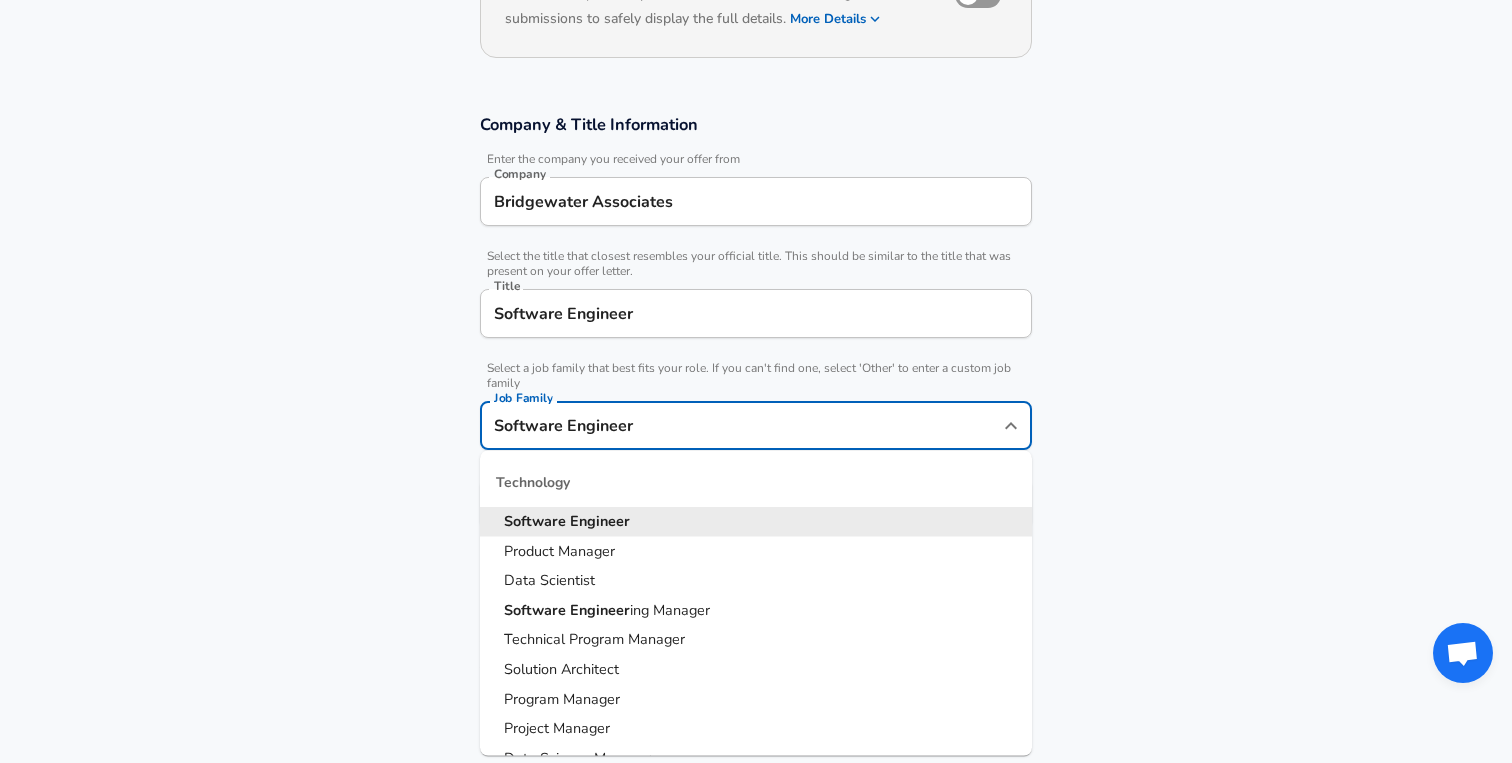 click on "Company & Title Information   Enter the company you received your offer from Company Bridgewater Associates Company   Select the title that closest resembles your official title. This should be similar to the title that was present on your offer letter. Title Software Engineer Title   Select a job family that best fits your role. If you can't find one, select 'Other' to enter a custom job family Job Family Software Engineer Job Family Technology Software     Engineer Product Manager Data Scientist Software     Engineer ing Manager Technical Program Manager Solution Architect Program Manager Project Manager Data Science Manager Technical Writer Engineering Biomedical  Engineer Civil  Engineer Hardware  Engineer Mechanical  Engineer Geological  Engineer Electrical  Engineer Controls  Engineer Chemical  Engineer Aerospace  Engineer Materials  Engineer Optical  Engineer MEP  Engineer Prompt  Engineer Business Management Consultant Business Development Sales Sales Legal Legal Sales Sales  Engineer Legal Sales ​" at bounding box center (756, 331) 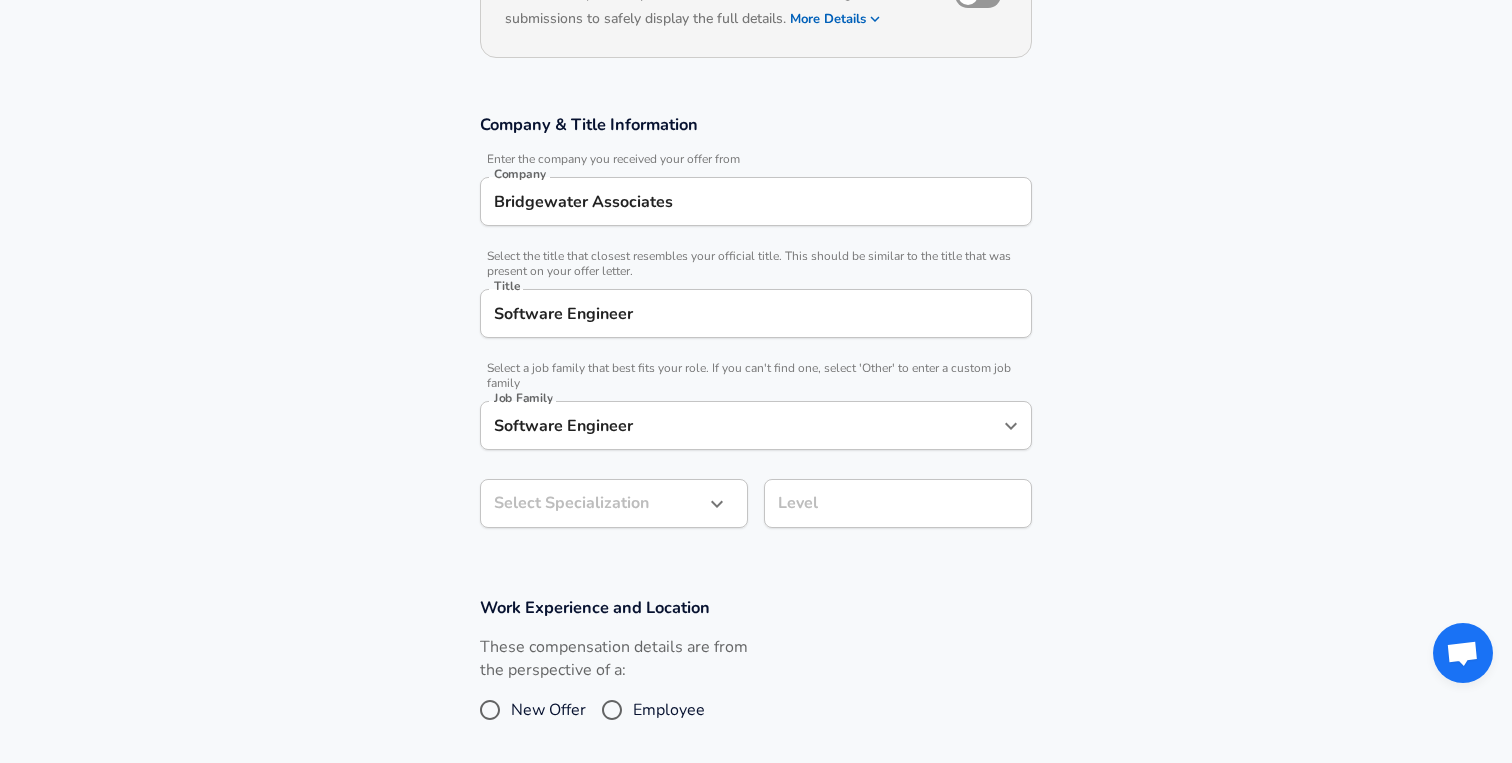 click on "Restart Add Your Salary Upload your offer letter   to verify your submission Enhance Privacy and Anonymity No Automatically hides specific fields until there are enough submissions to safely display the full details.   More Details Based on your submission and the data points that we have already collected, we will automatically hide and anonymize specific fields if there aren't enough data points to remain sufficiently anonymous. Company & Title Information   Enter the company you received your offer from Company Bridgewater Associates Company   Select the title that closest resembles your official title. This should be similar to the title that was present on your offer letter. Title Software Engineer Title   Select a job family that best fits your role. If you can't find one, select 'Other' to enter a custom job family Job Family Software Engineer Job Family Select Specialization ​ Select Specialization Level Level Work Experience and Location These compensation details are from the perspective of a:" at bounding box center [756, 115] 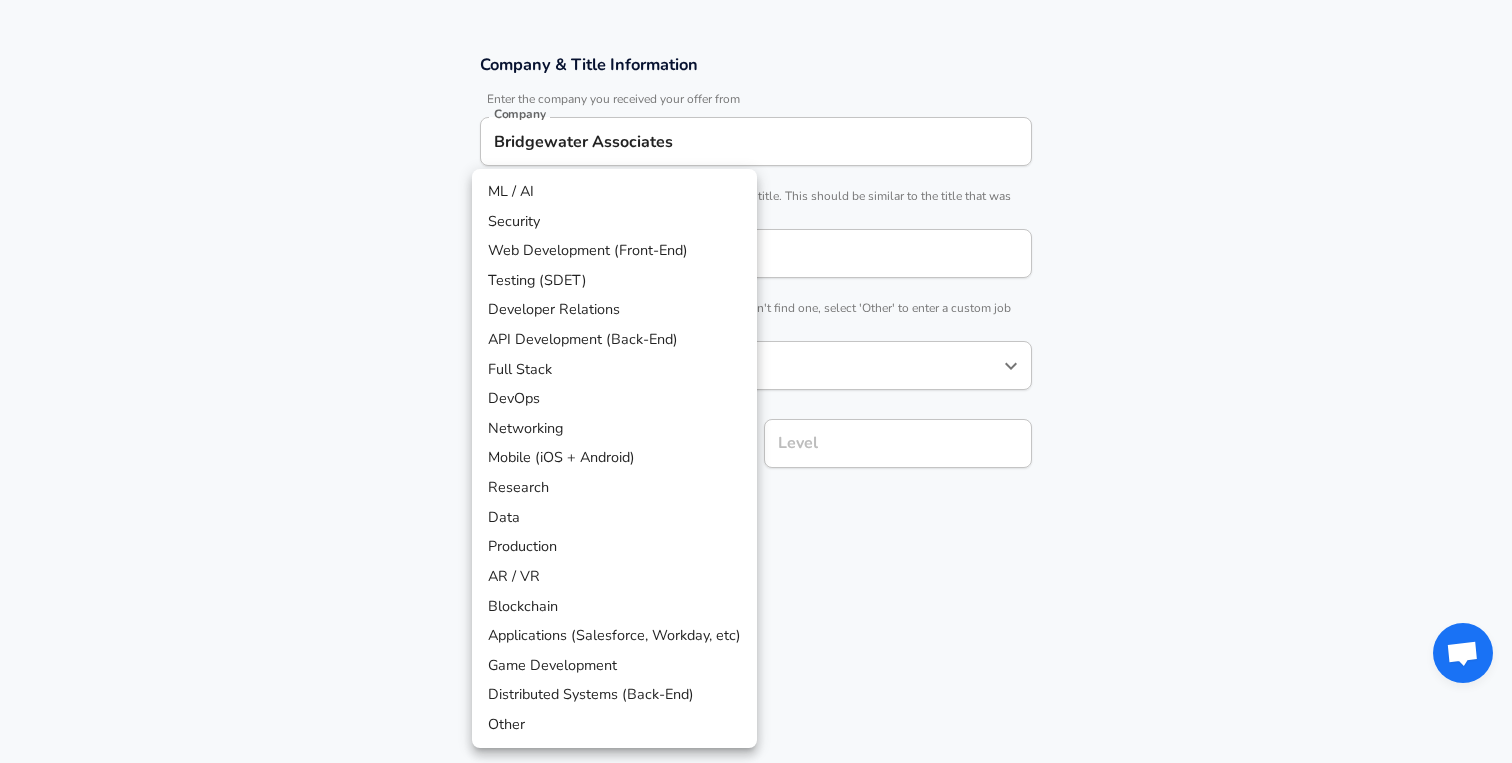 click on "Full Stack" at bounding box center [614, 370] 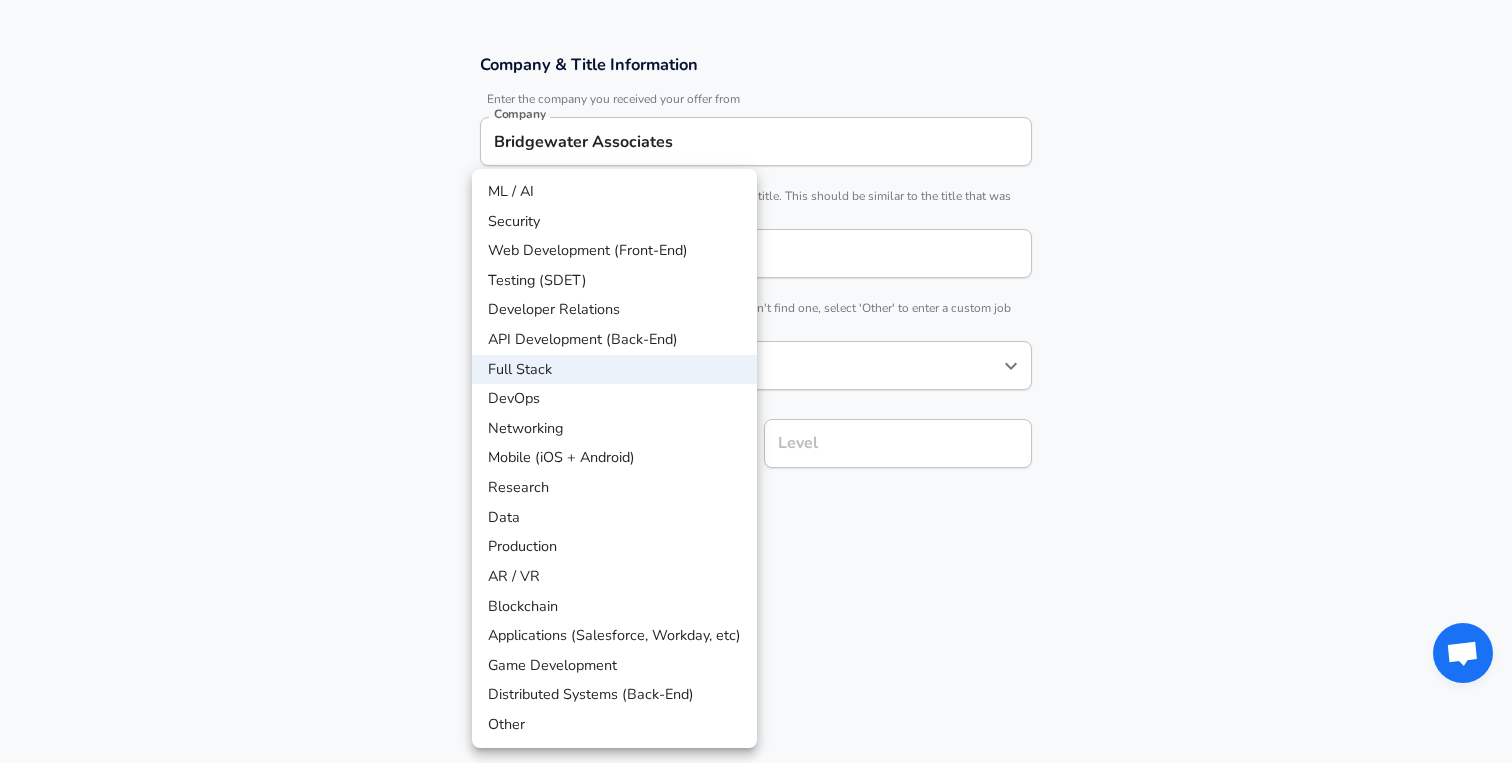 click on "Restart Add Your Salary Upload your offer letter   to verify your submission Enhance Privacy and Anonymity No Automatically hides specific fields until there are enough submissions to safely display the full details.   More Details Based on your submission and the data points that we have already collected, we will automatically hide and anonymize specific fields if there aren't enough data points to remain sufficiently anonymous. Company & Title Information   Enter the company you received your offer from Company Bridgewater Associates Company   Select the title that closest resembles your official title. This should be similar to the title that was present on your offer letter. Title Software Engineer Title   Select a job family that best fits your role. If you can't find one, select 'Other' to enter a custom job family Job Family Software Engineer Job Family   Select a Specialization that best fits your role. If you can't find one, select 'Other' to enter a custom specialization Select Specialization Level" at bounding box center [756, 55] 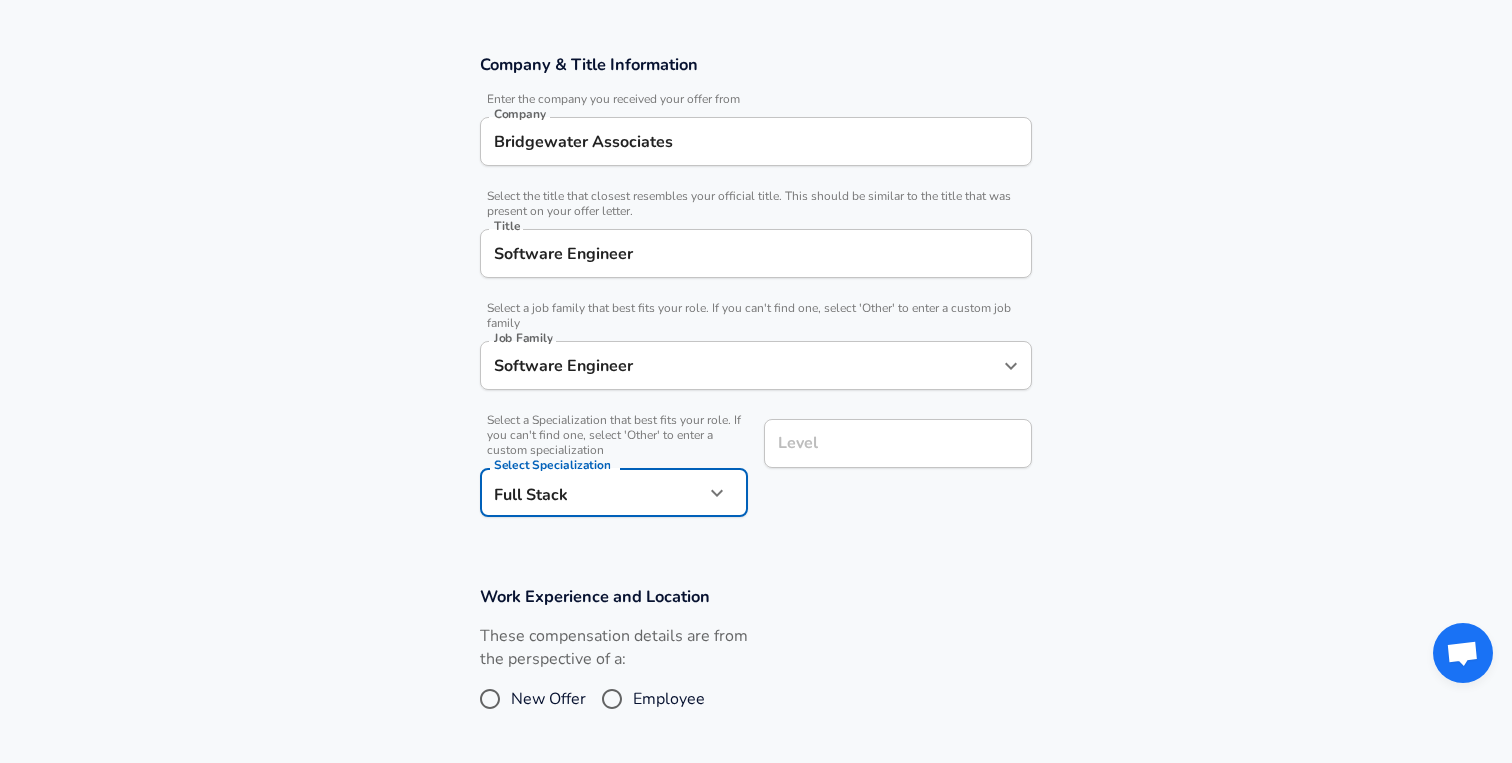 click on "Level" at bounding box center [898, 443] 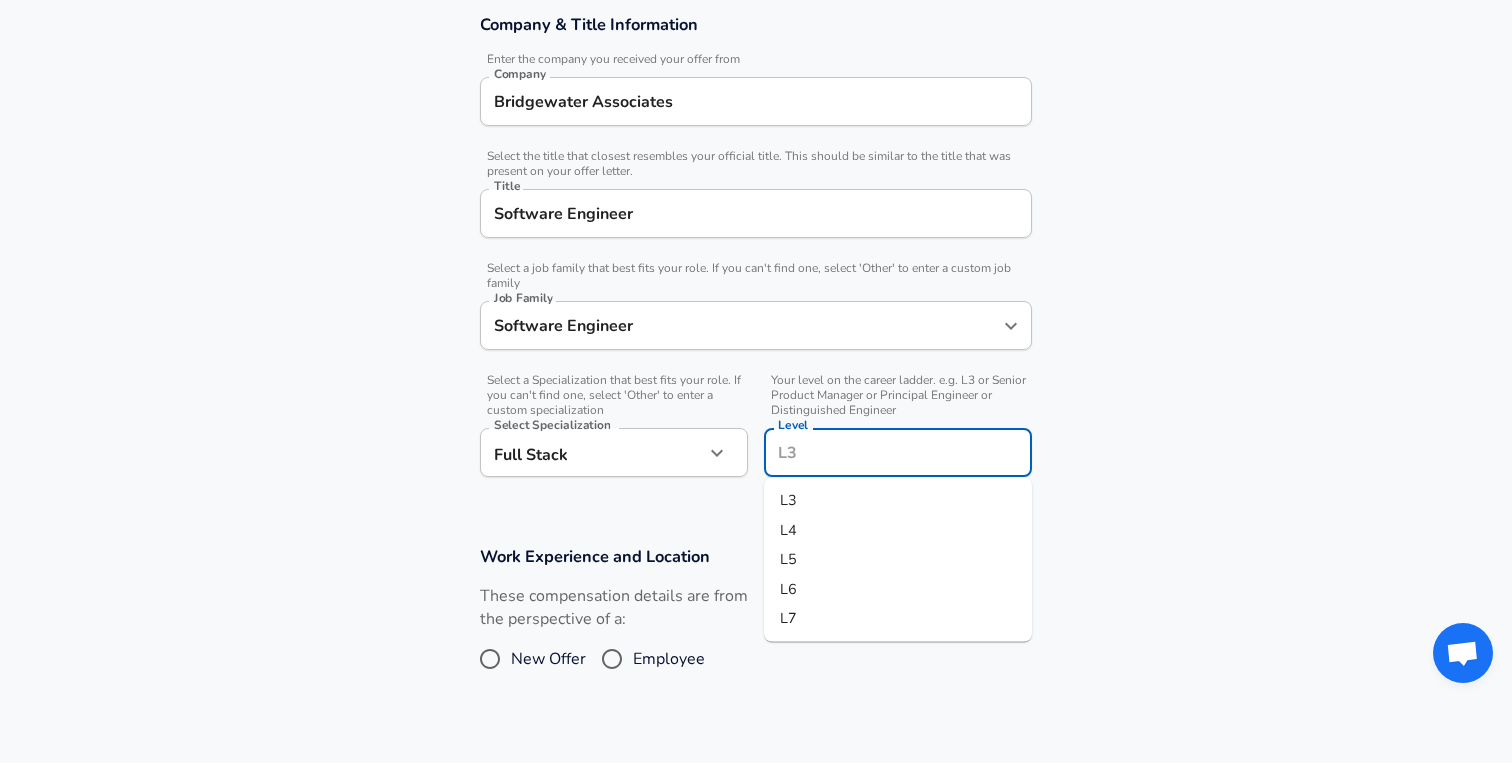 click on "L3" at bounding box center [788, 500] 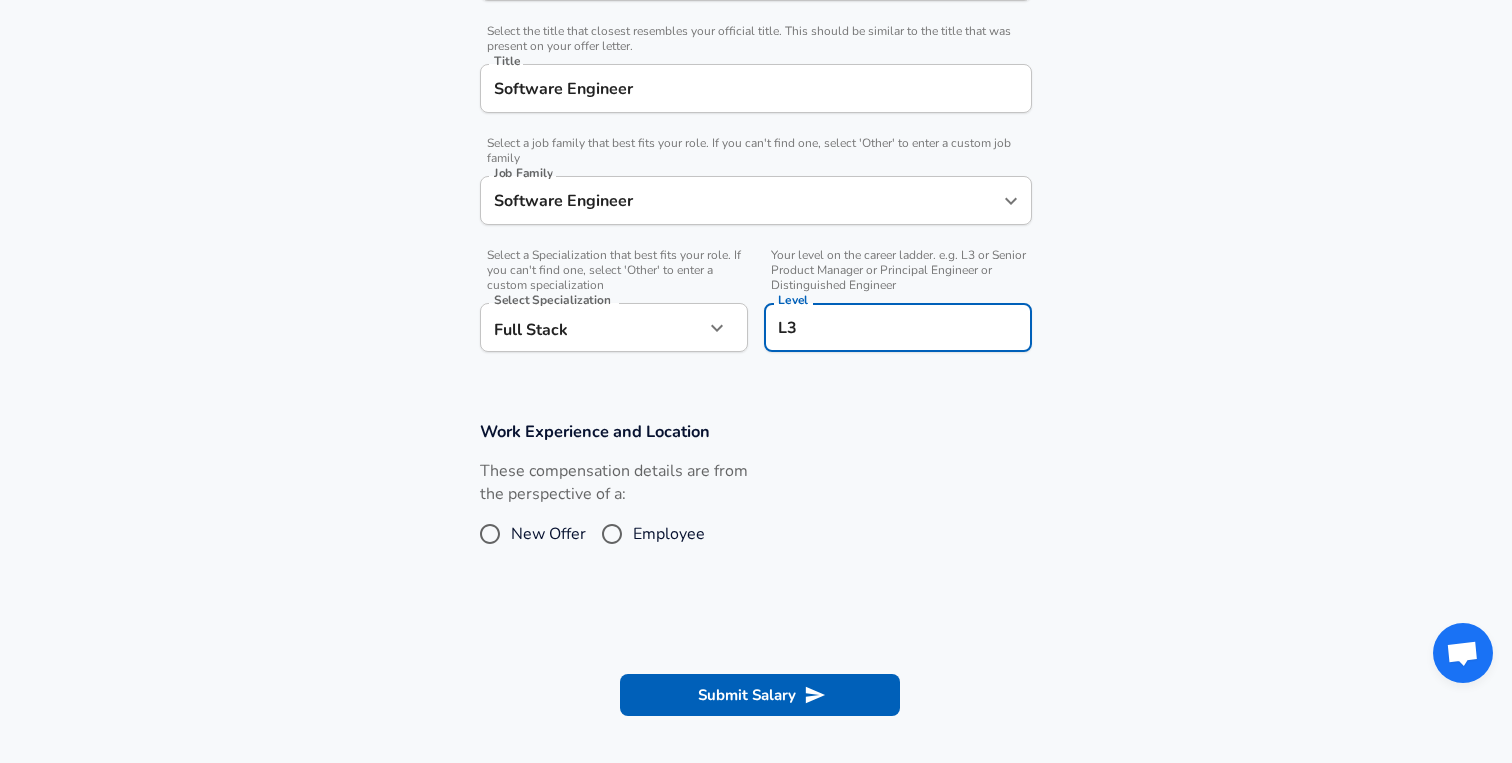scroll, scrollTop: 548, scrollLeft: 0, axis: vertical 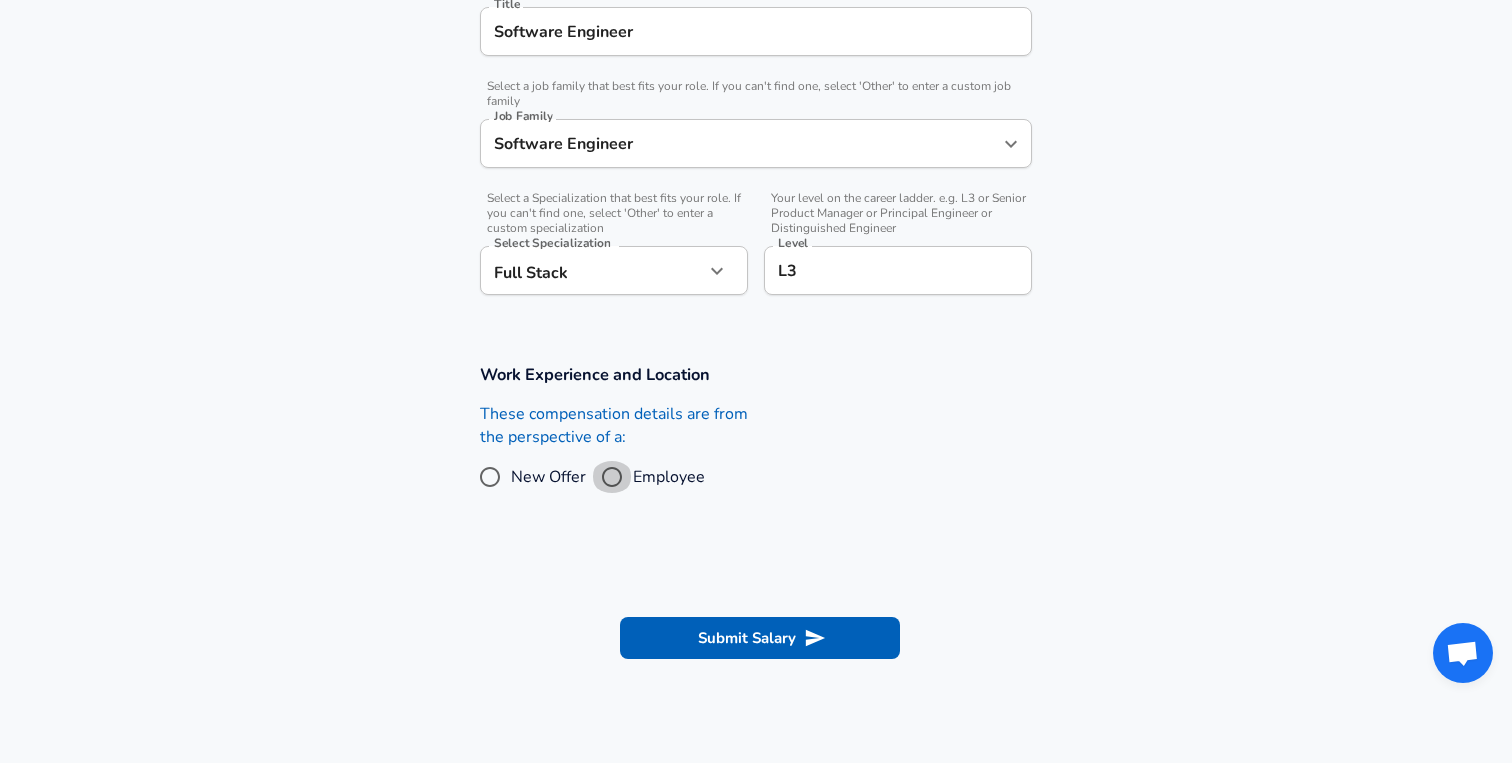 click on "Employee" at bounding box center [612, 477] 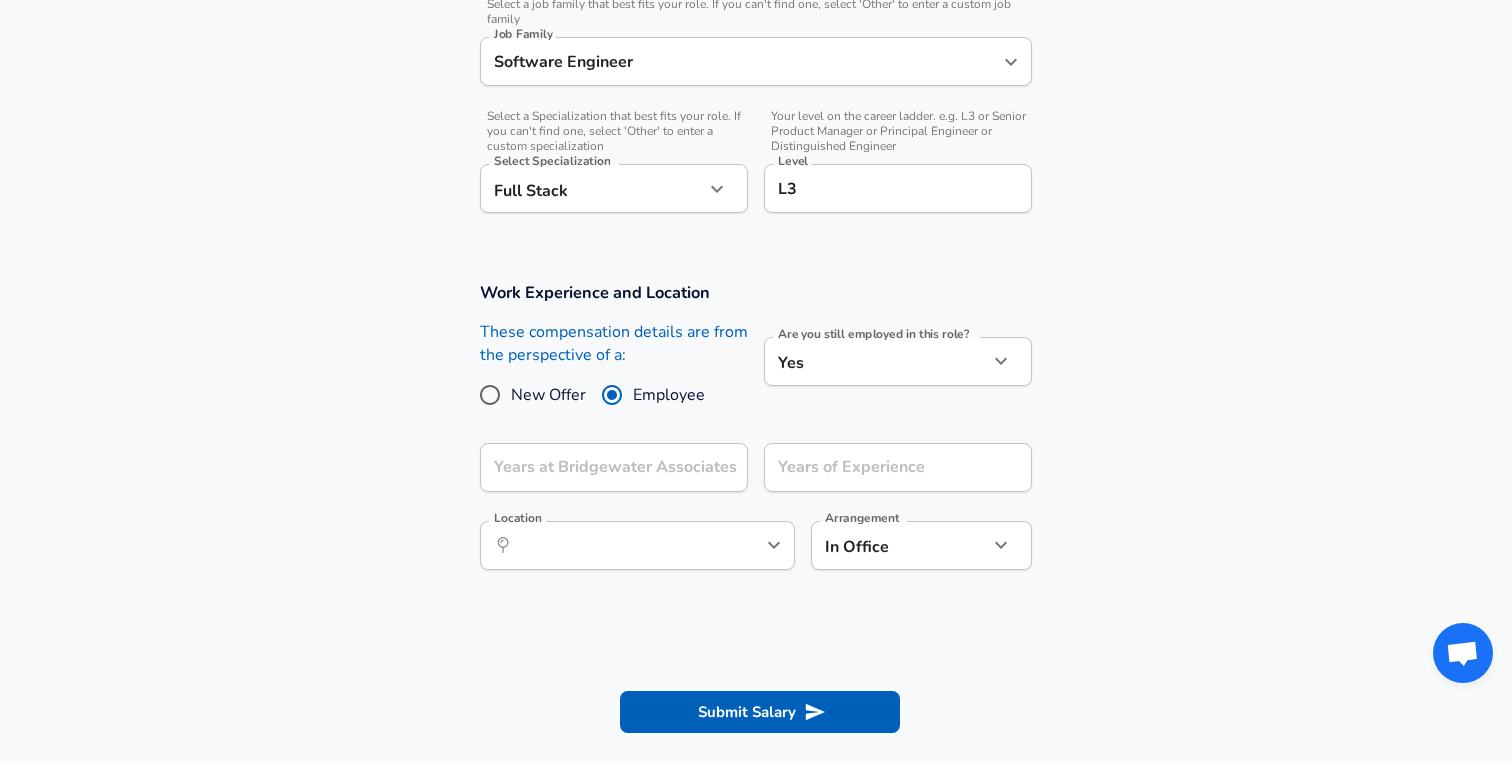 scroll, scrollTop: 642, scrollLeft: 0, axis: vertical 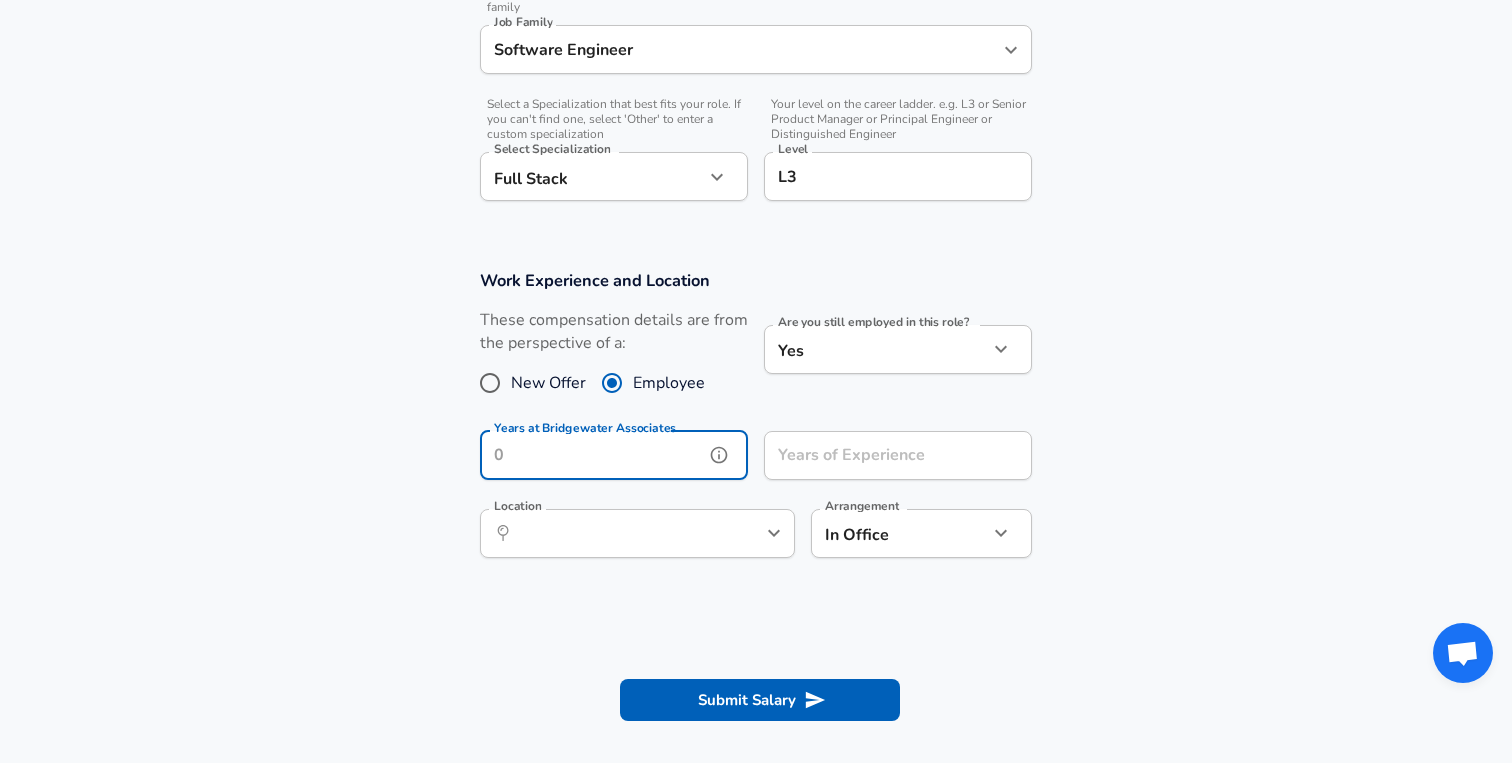 click on "Years at Bridgewater Associates" at bounding box center [592, 455] 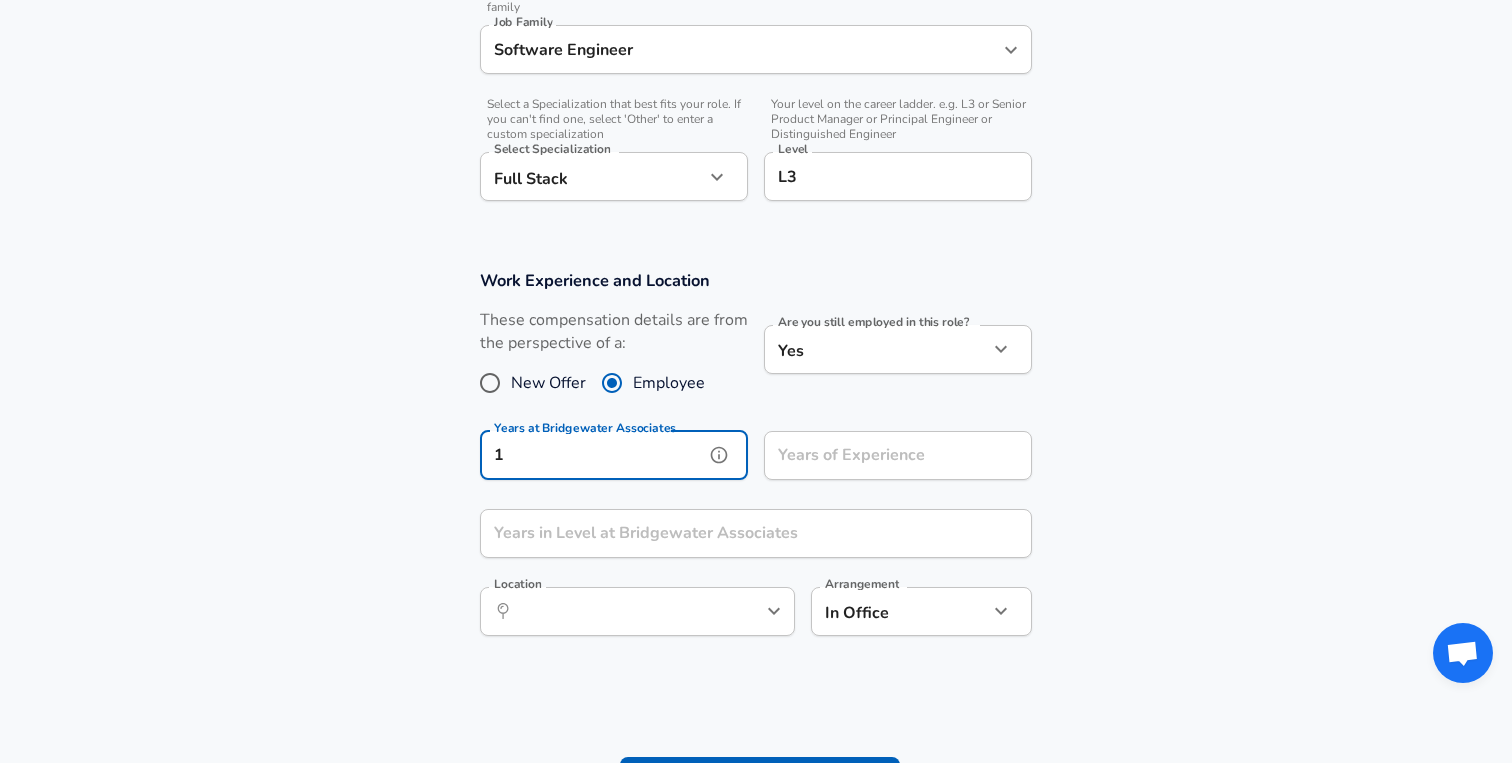 type on "1" 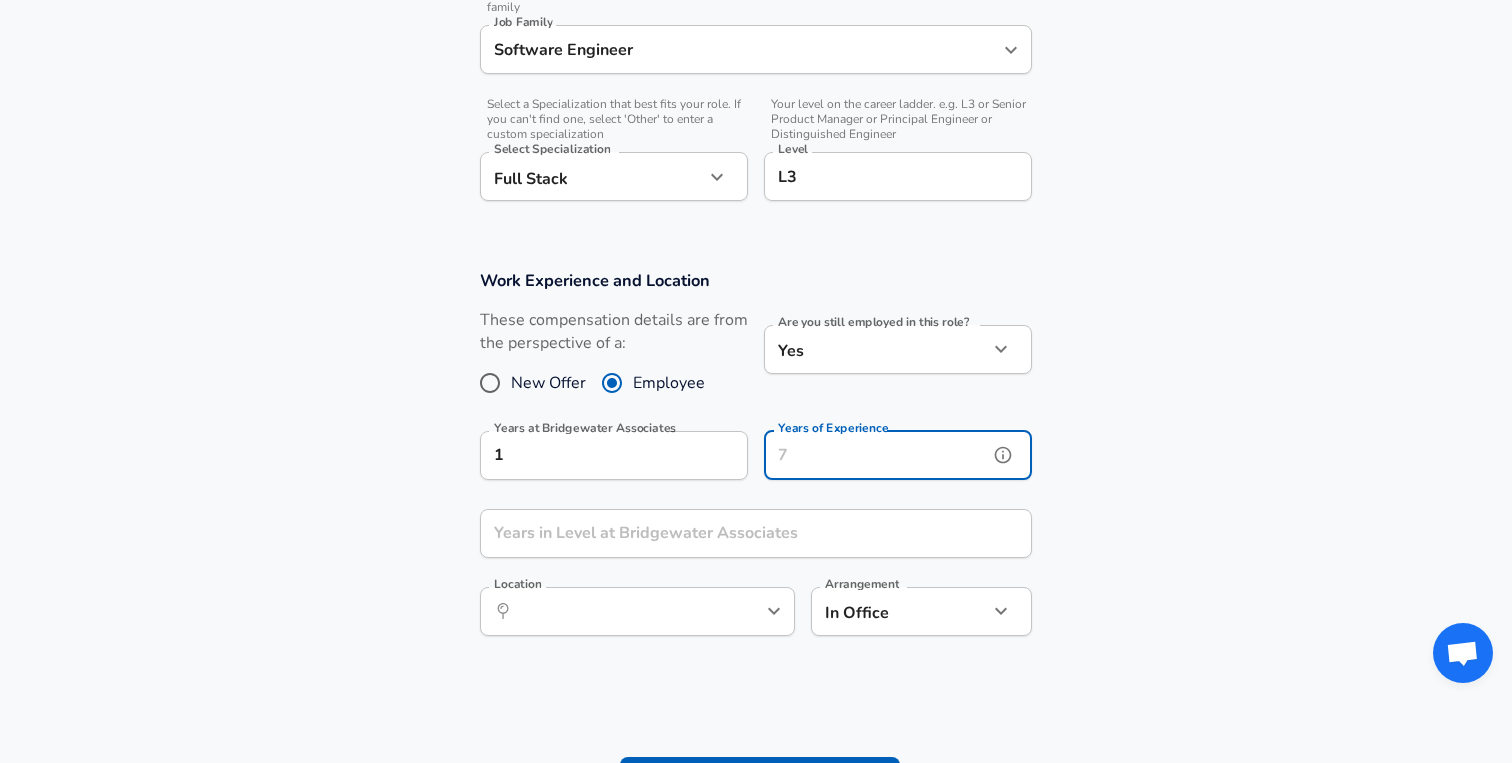 click on "Years of Experience Years of Experience" at bounding box center (898, 458) 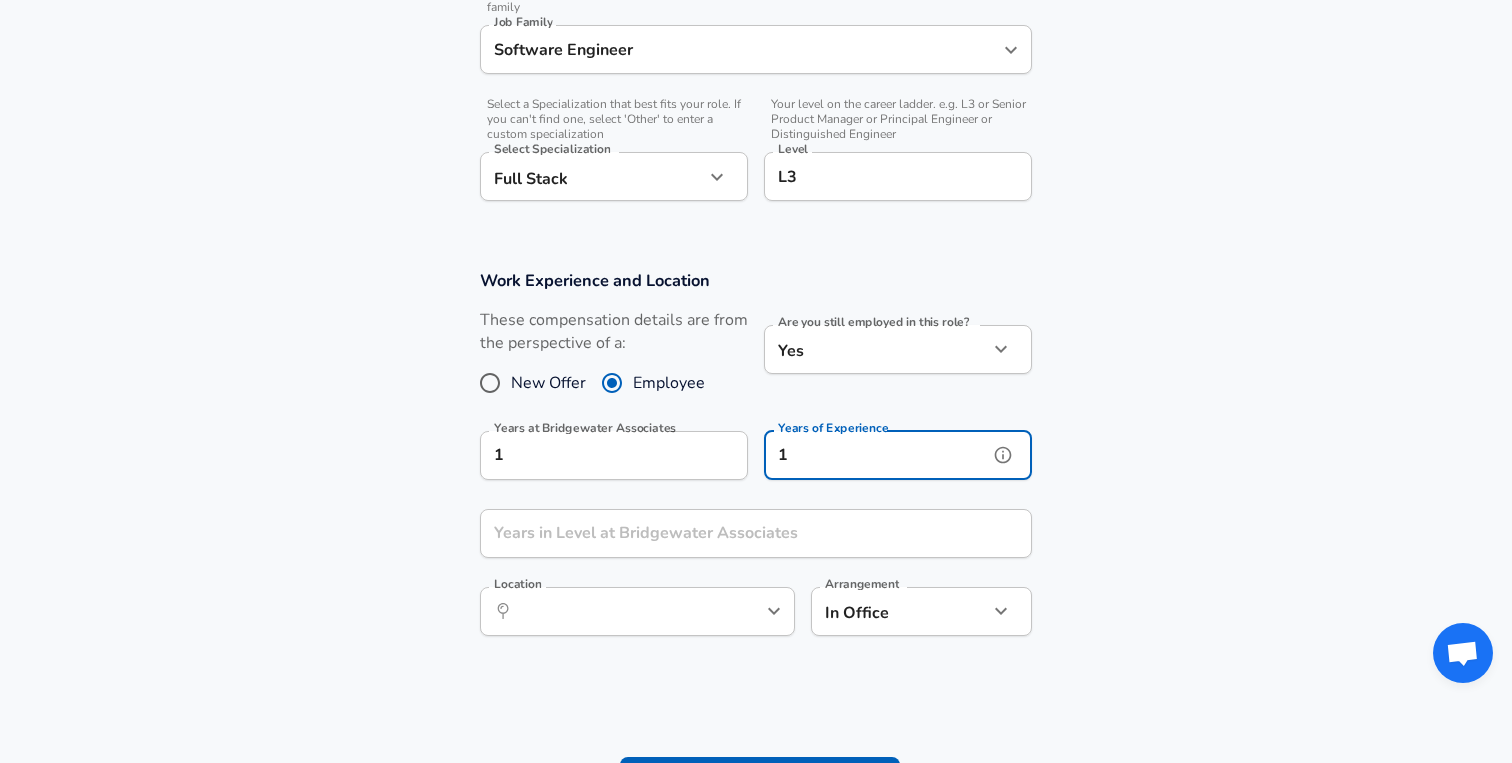 type on "1" 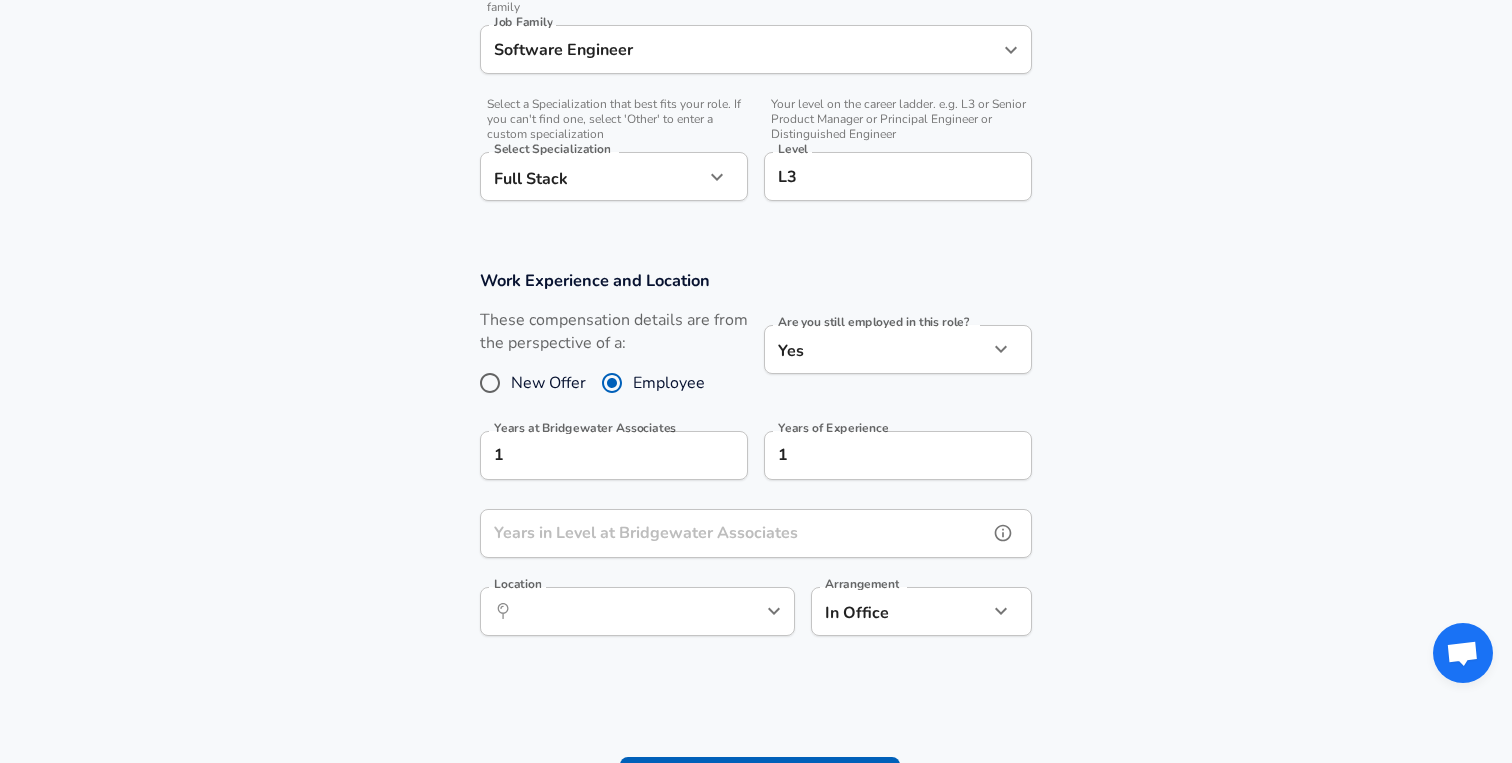 click on "Years in Level at Bridgewater Associates" at bounding box center (734, 533) 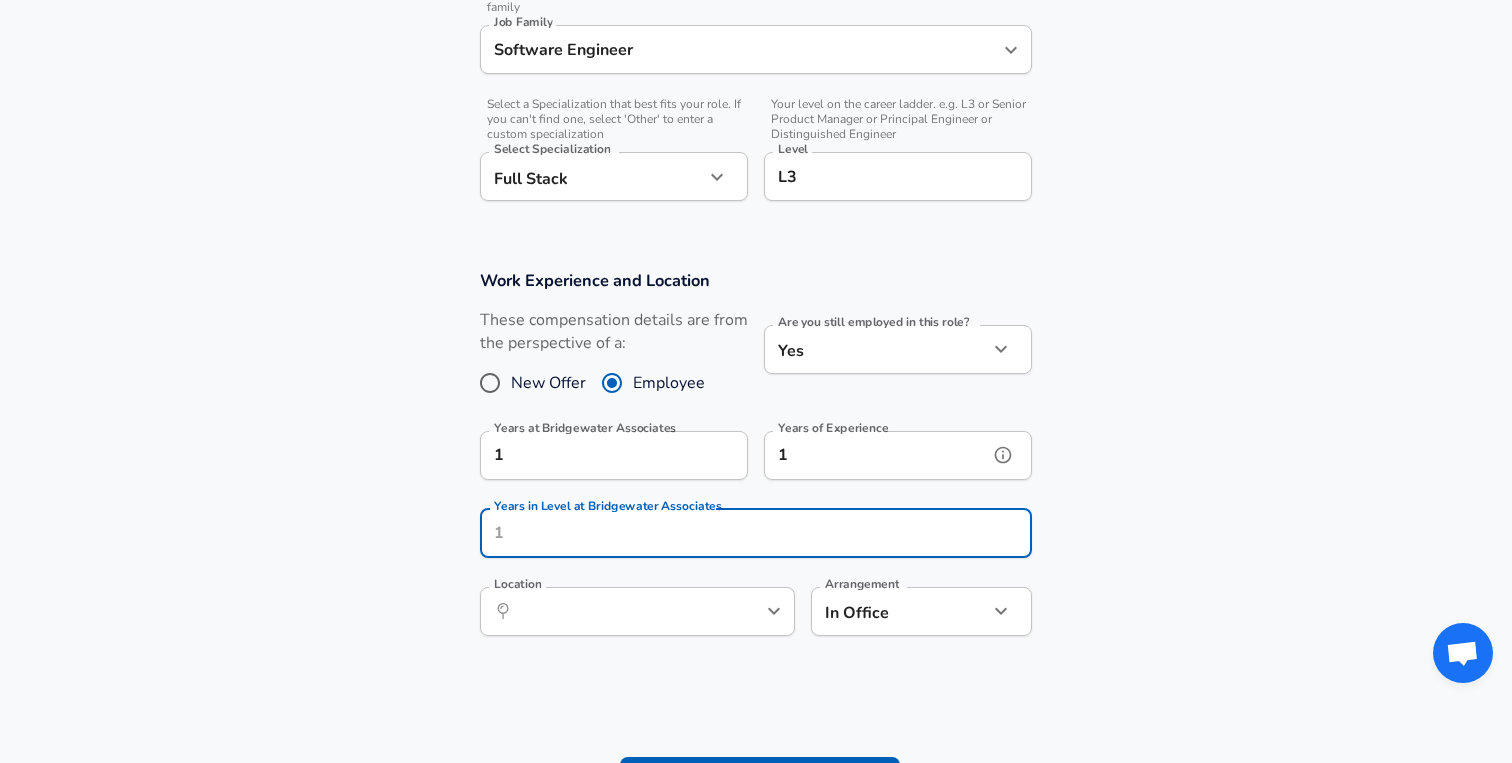 click on "1" at bounding box center [876, 455] 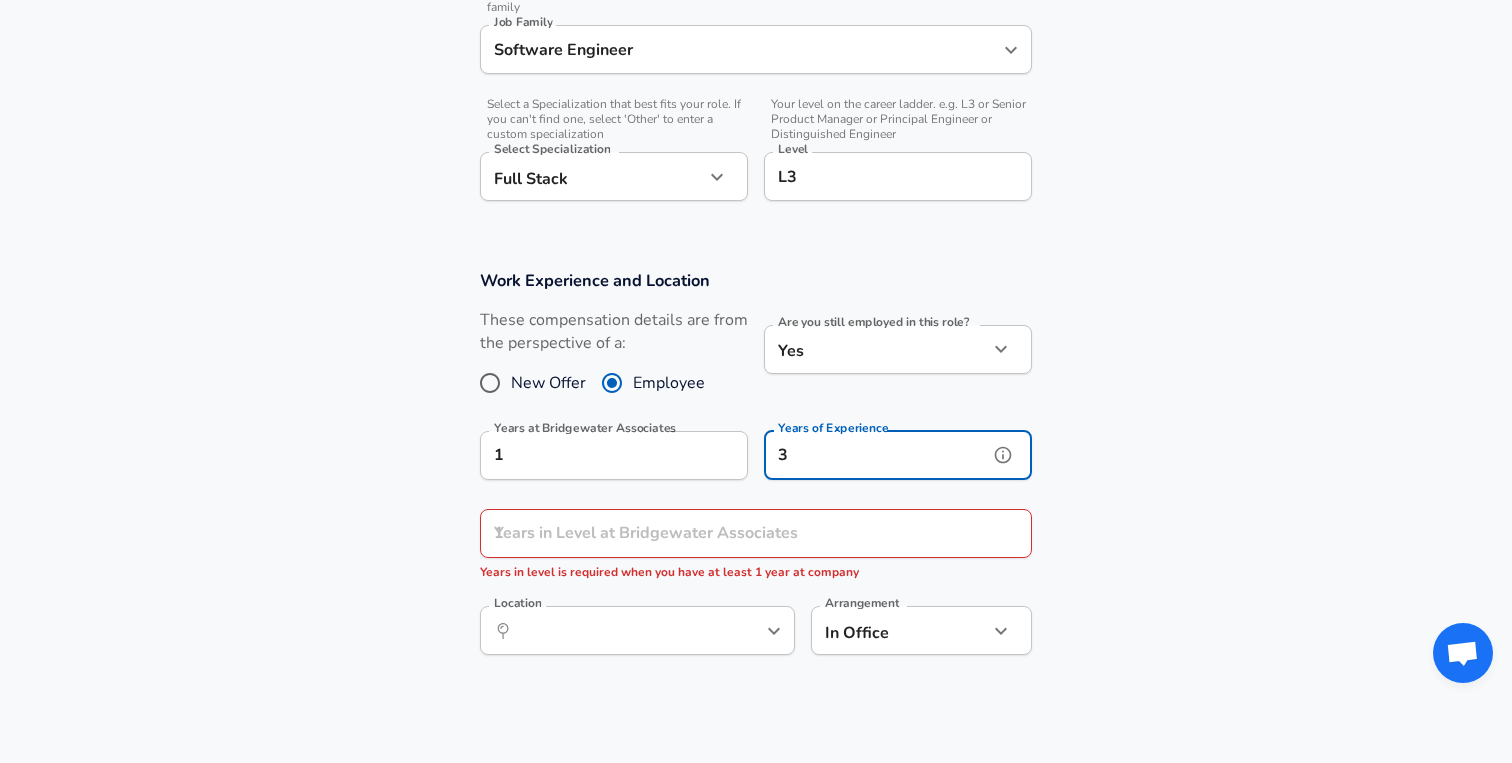 type on "3" 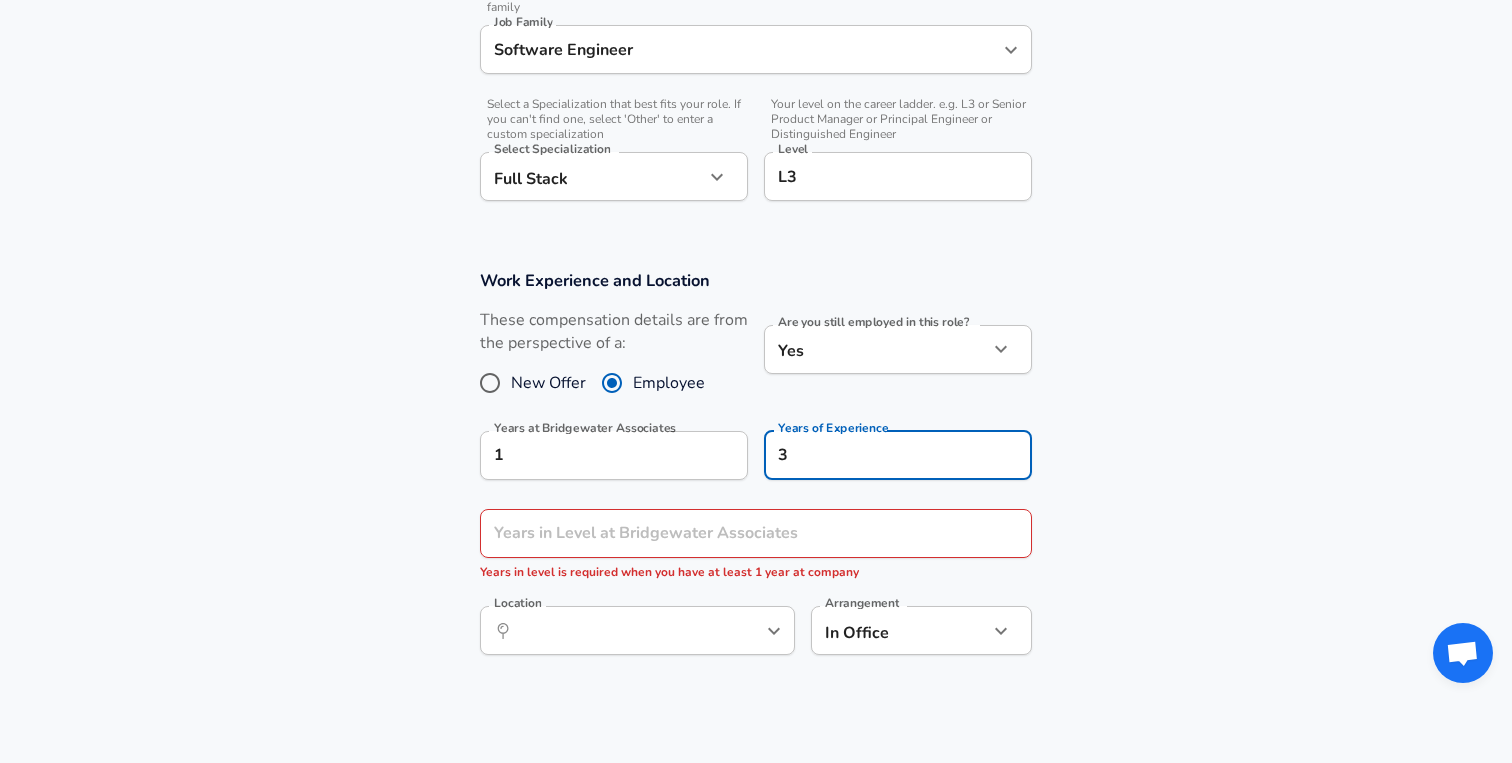 click on "Years of Experience 3 Years of Experience" at bounding box center (890, 454) 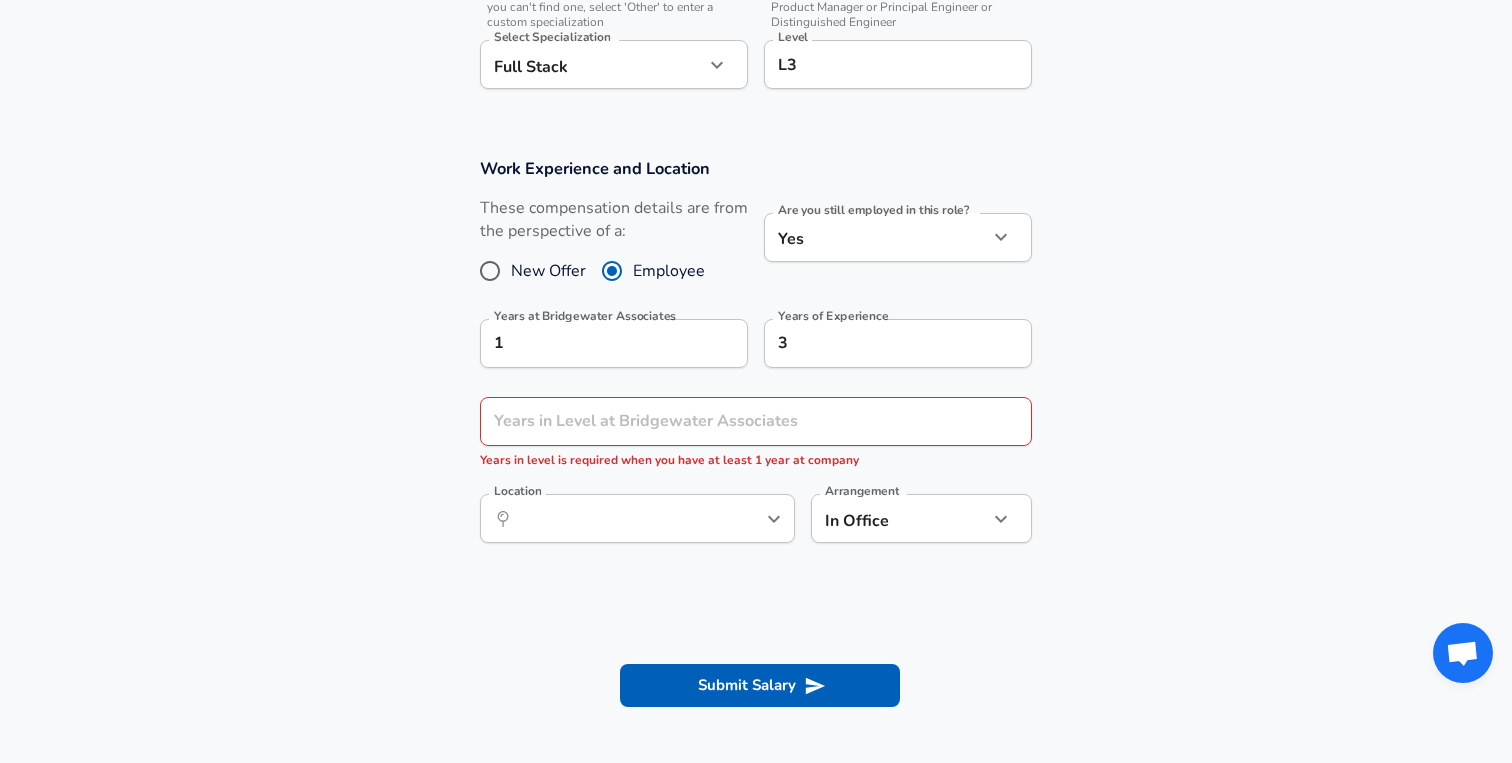 scroll, scrollTop: 776, scrollLeft: 0, axis: vertical 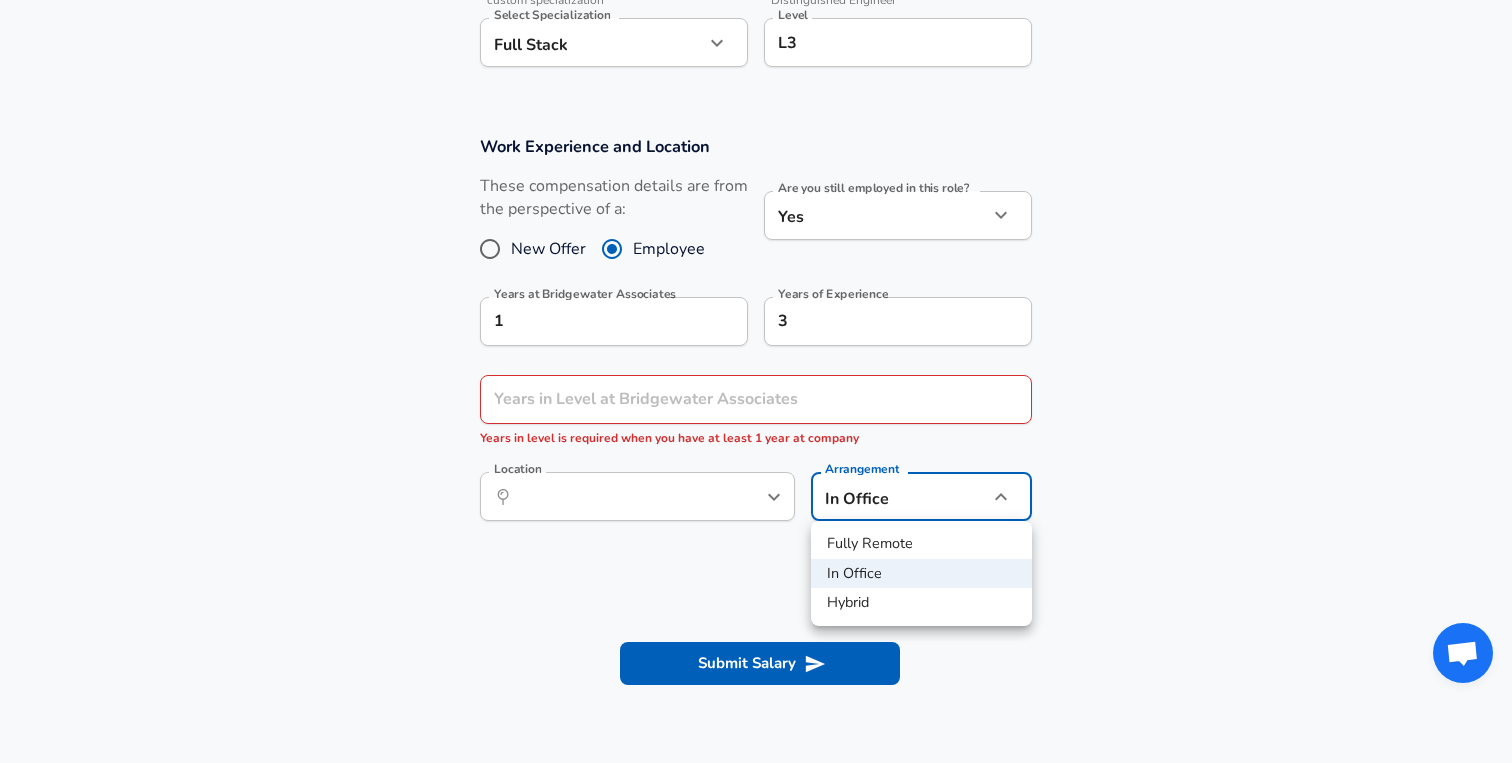 click on "Restart Add Your Salary Upload your offer letter   to verify your submission Enhance Privacy and Anonymity No Automatically hides specific fields until there are enough submissions to safely display the full details.   More Details Based on your submission and the data points that we have already collected, we will automatically hide and anonymize specific fields if there aren't enough data points to remain sufficiently anonymous. Company & Title Information   Enter the company you received your offer from Company Bridgewater Associates Company   Select the title that closest resembles your official title. This should be similar to the title that was present on your offer letter. Title Software Engineer Title   Select a job family that best fits your role. If you can't find one, select 'Other' to enter a custom job family Job Family Software Engineer Job Family   Select a Specialization that best fits your role. If you can't find one, select 'Other' to enter a custom specialization Select Specialization   L3" at bounding box center [756, -395] 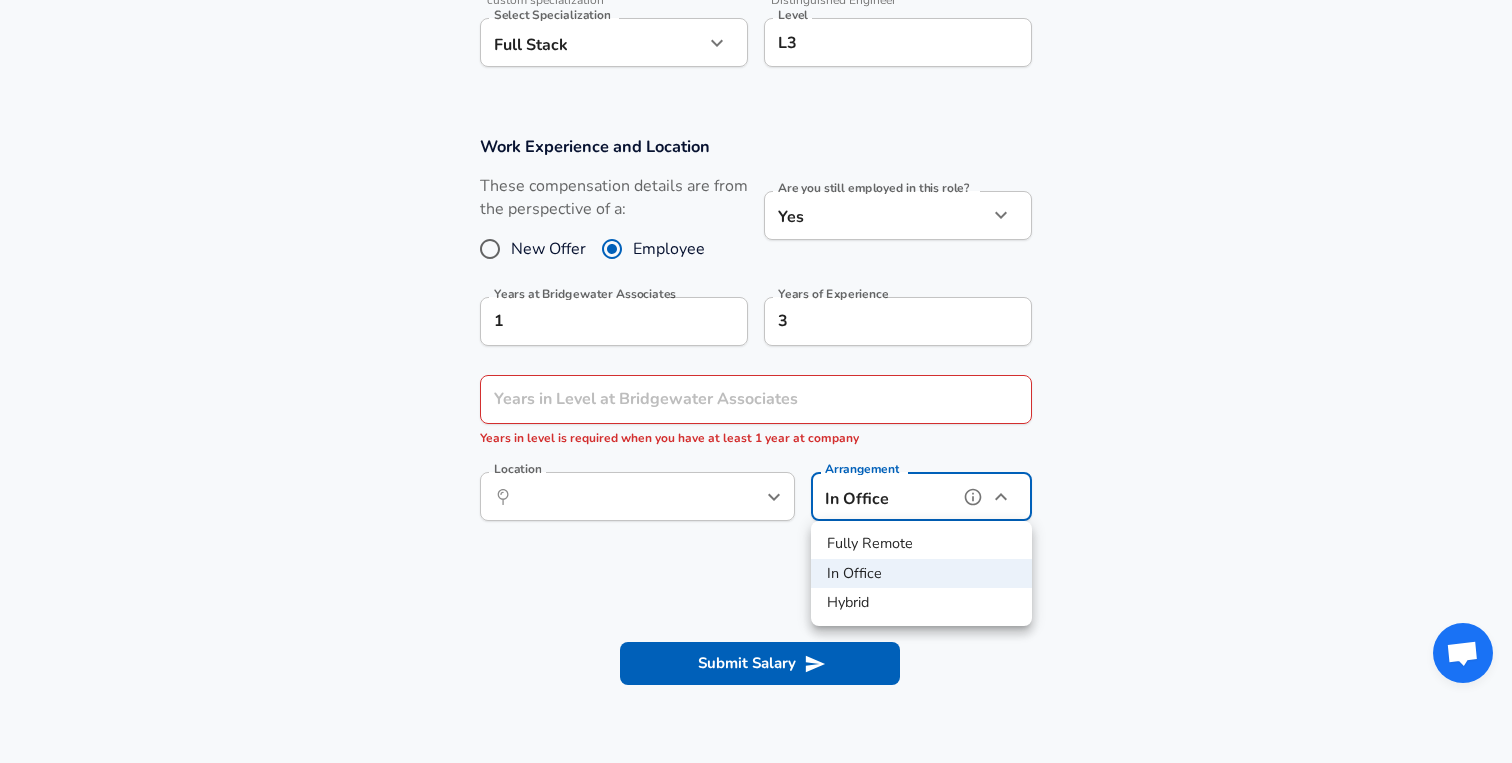 type on "hybrid" 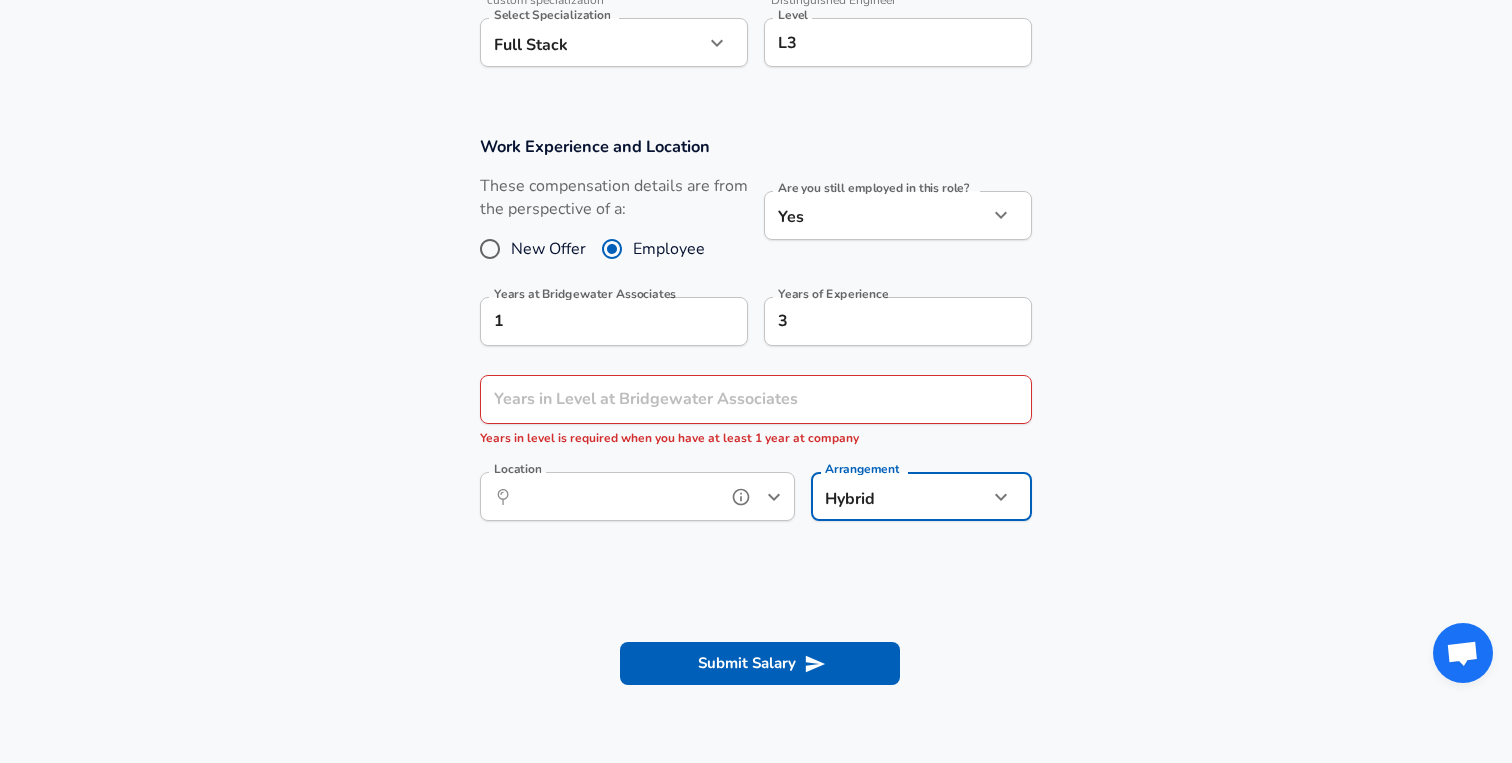 click on "Location" at bounding box center (615, 496) 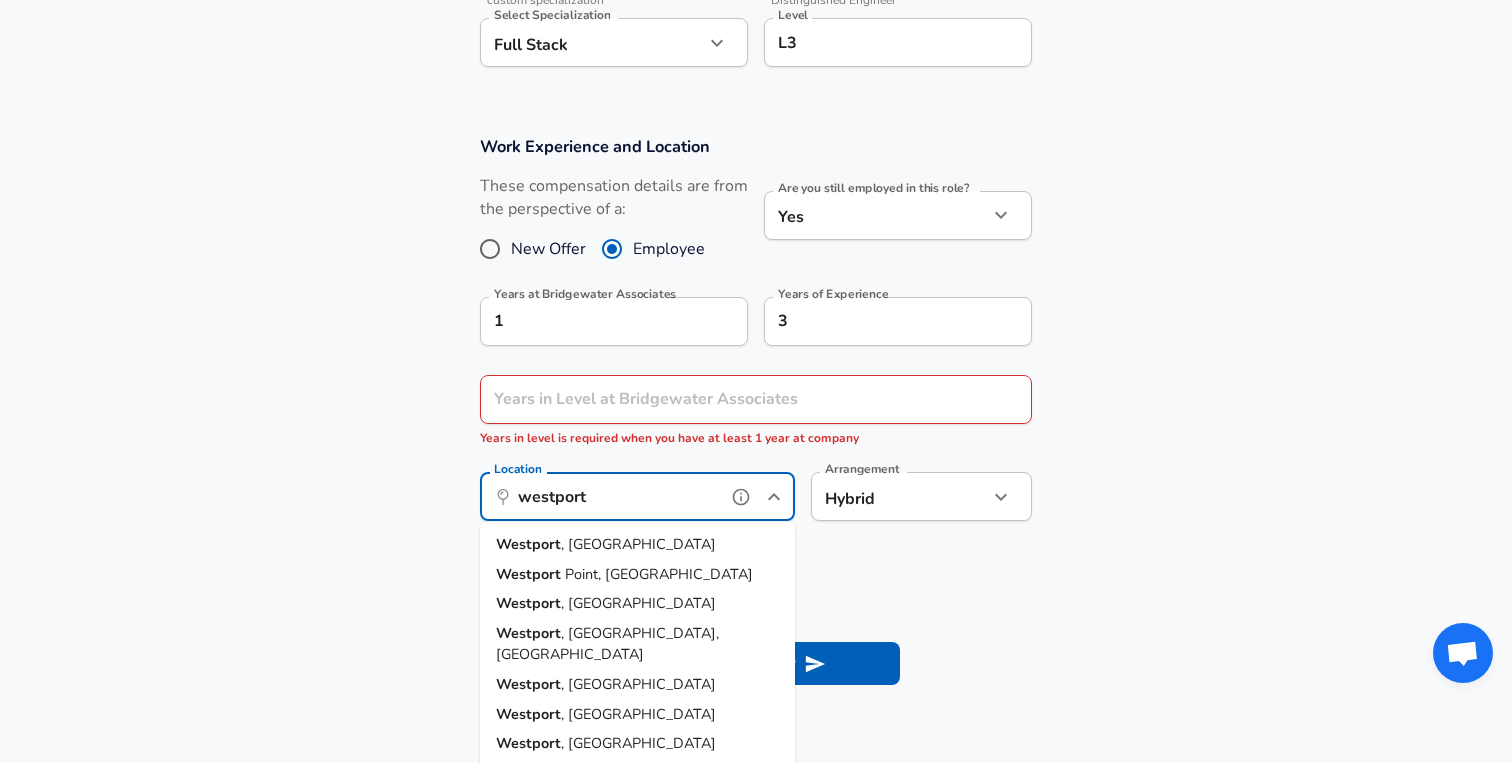 click on "Westport" at bounding box center [528, 544] 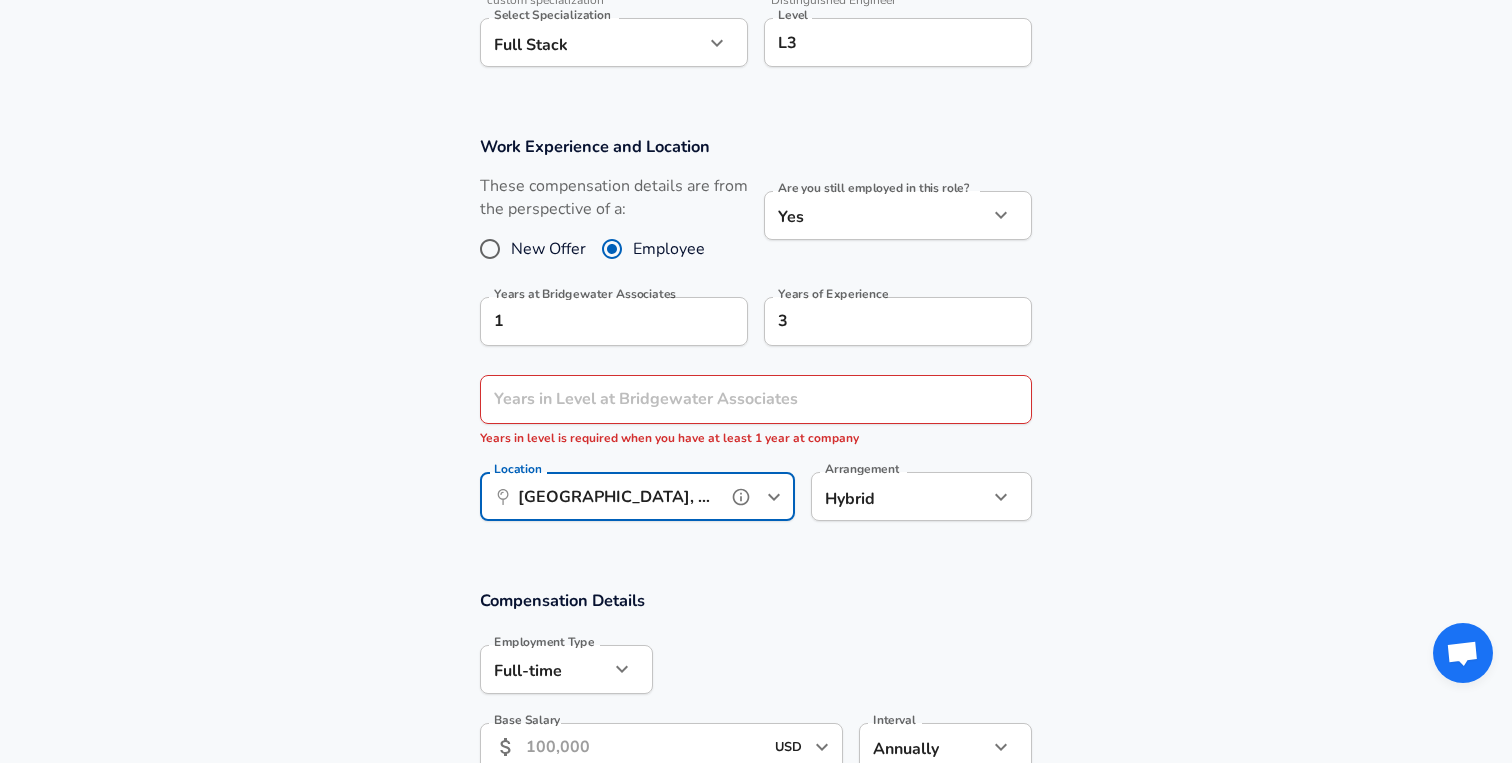 type on "Westport, CT" 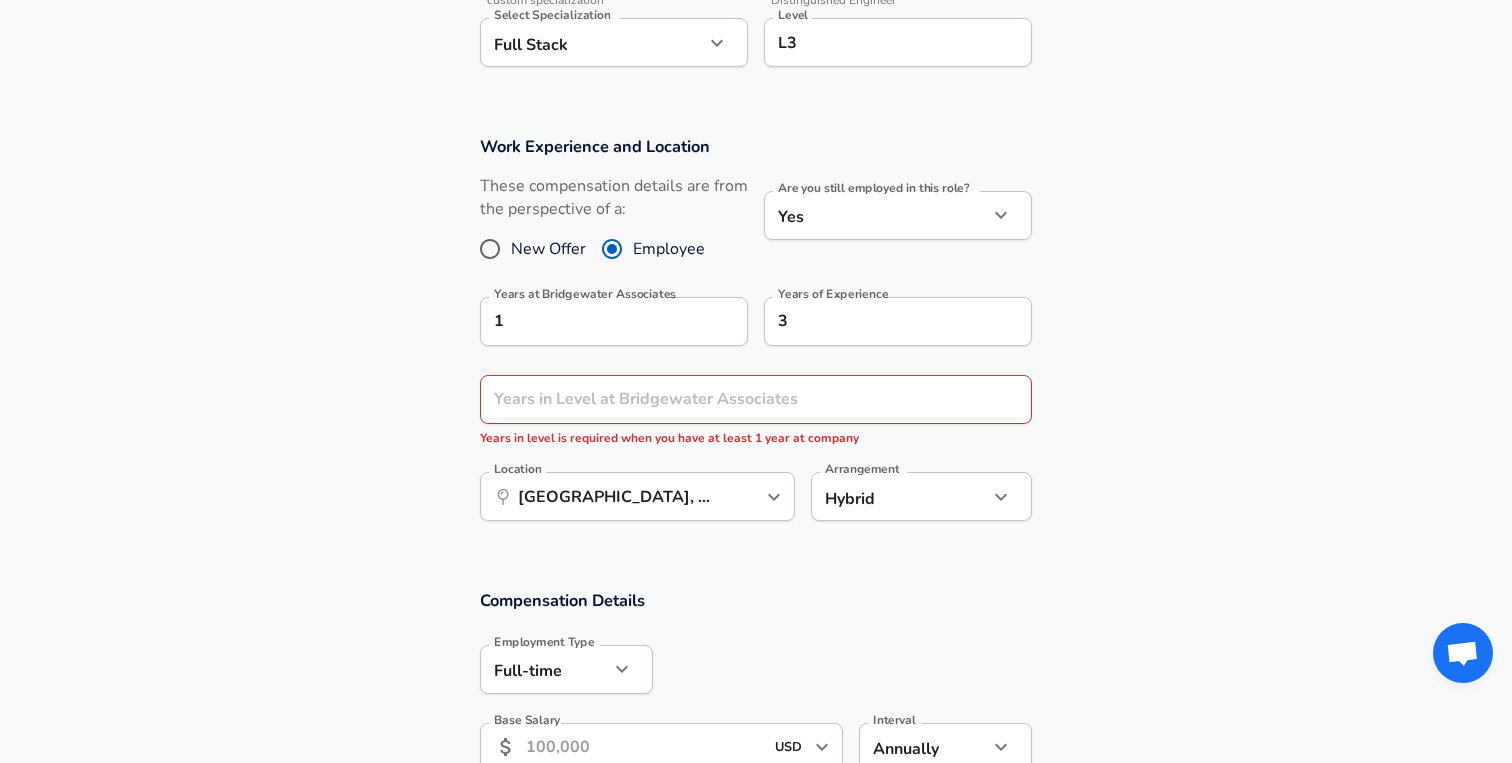 click on "Work Experience and Location These compensation details are from the perspective of a: New Offer Employee Are you still employed in this role? Yes yes Are you still employed in this role? Years at Bridgewater Associates 1 Years at Bridgewater Associates Years of Experience 3 Years of Experience Years in Level at Bridgewater Associates Years in Level at Bridgewater Associates Years in level is required when you have at least 1 year at company  Location ​ Westport, CT Location Arrangement Hybrid hybrid Arrangement" at bounding box center (756, 335) 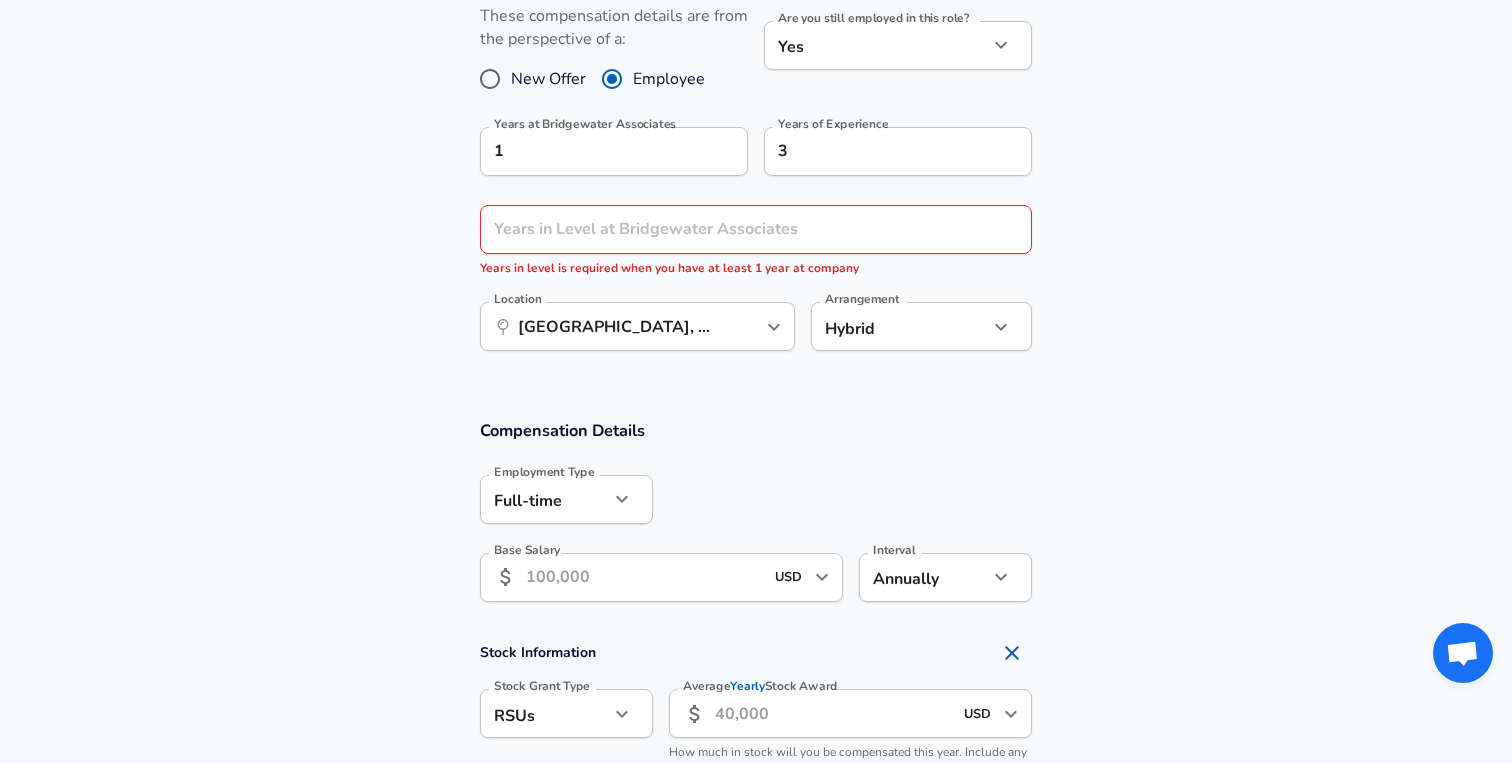 scroll, scrollTop: 932, scrollLeft: 0, axis: vertical 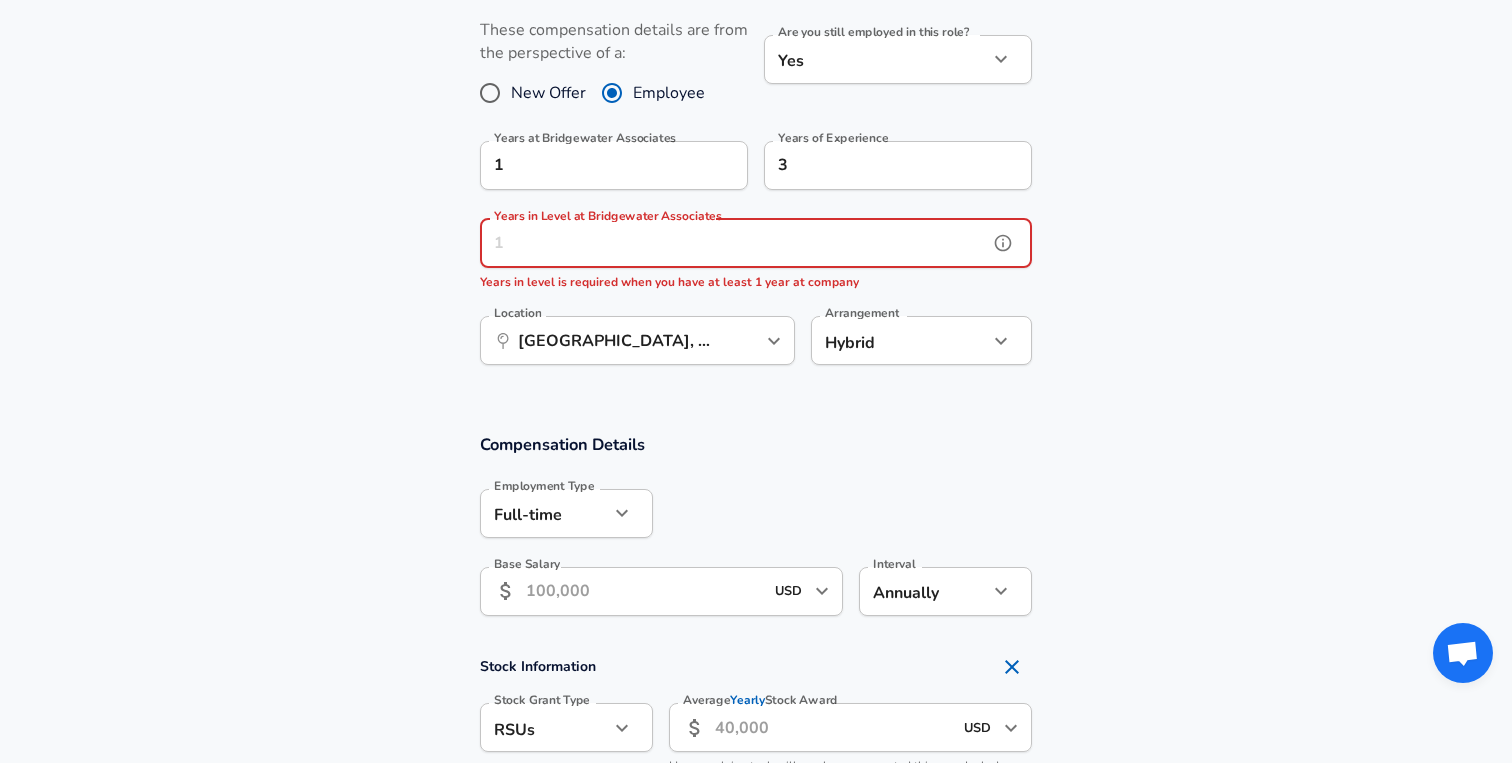 click on "Years in Level at Bridgewater Associates" at bounding box center [734, 243] 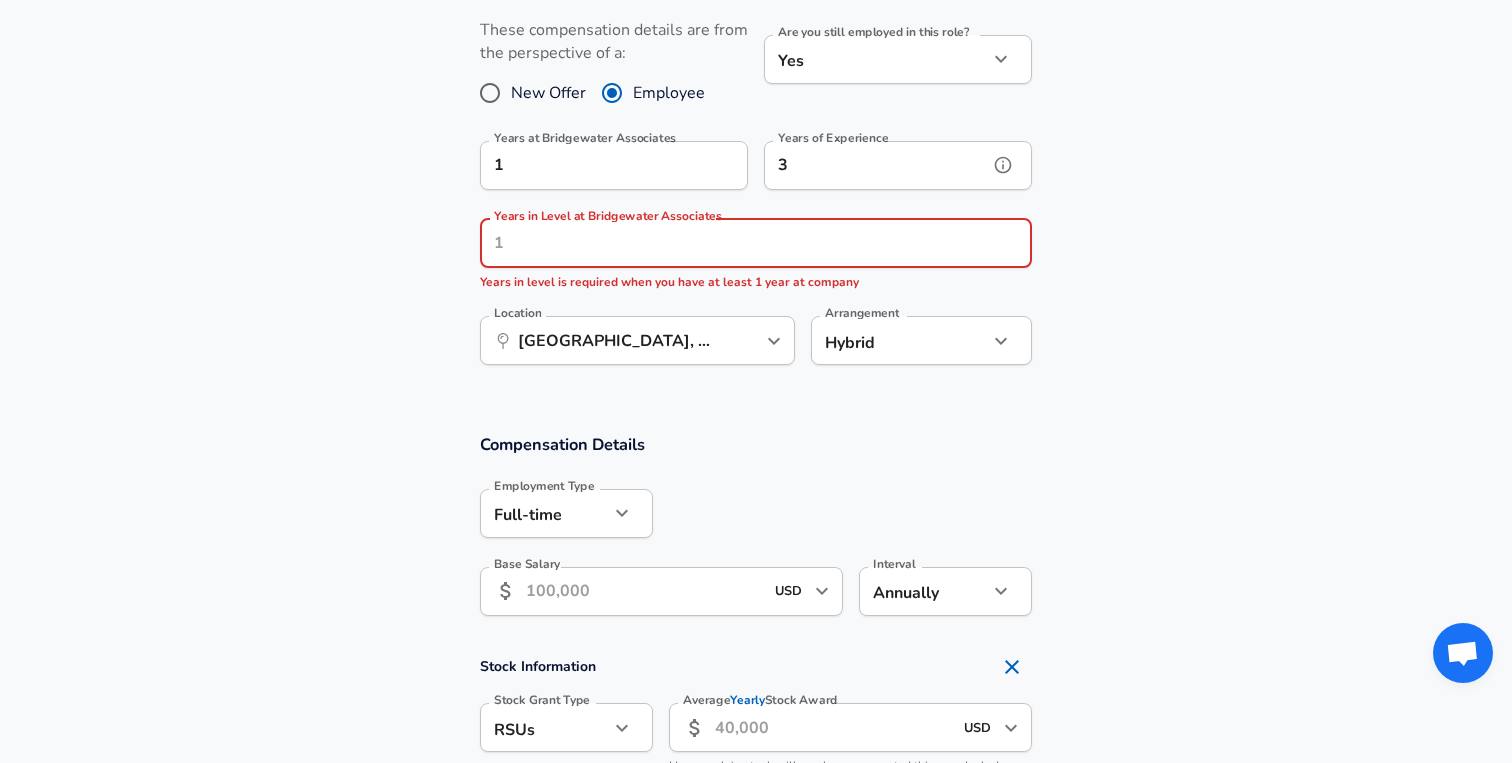 click on "3" at bounding box center [876, 165] 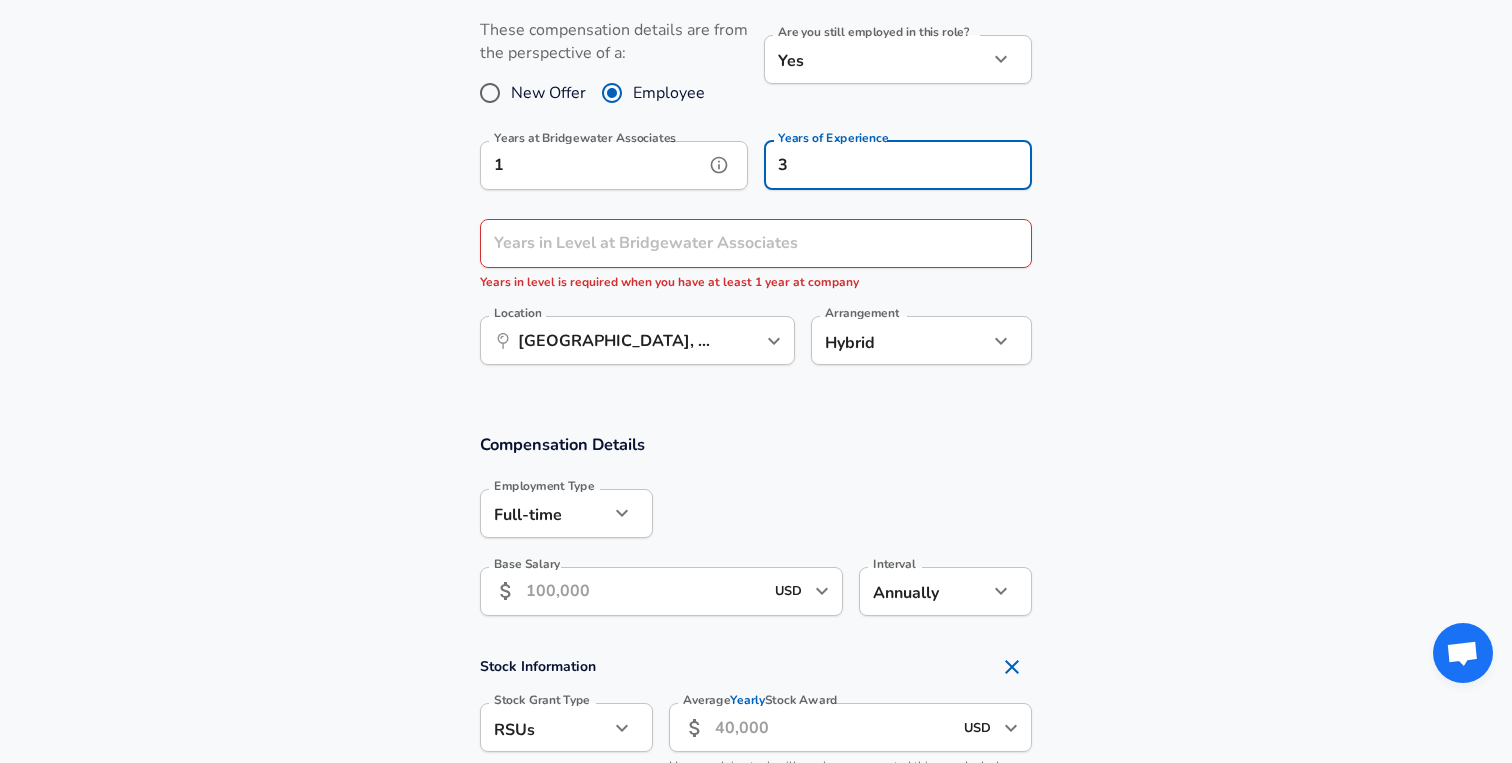 click 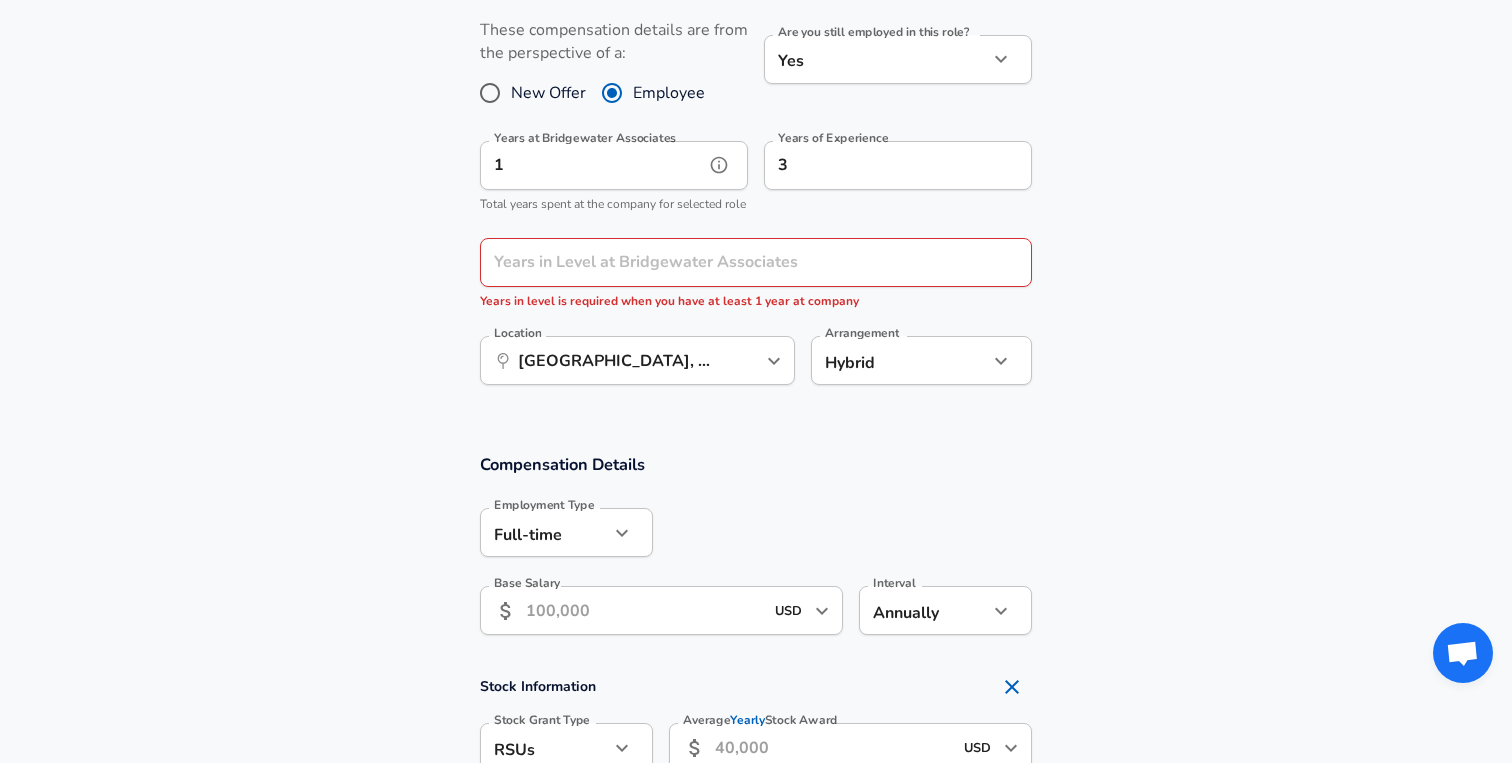 click 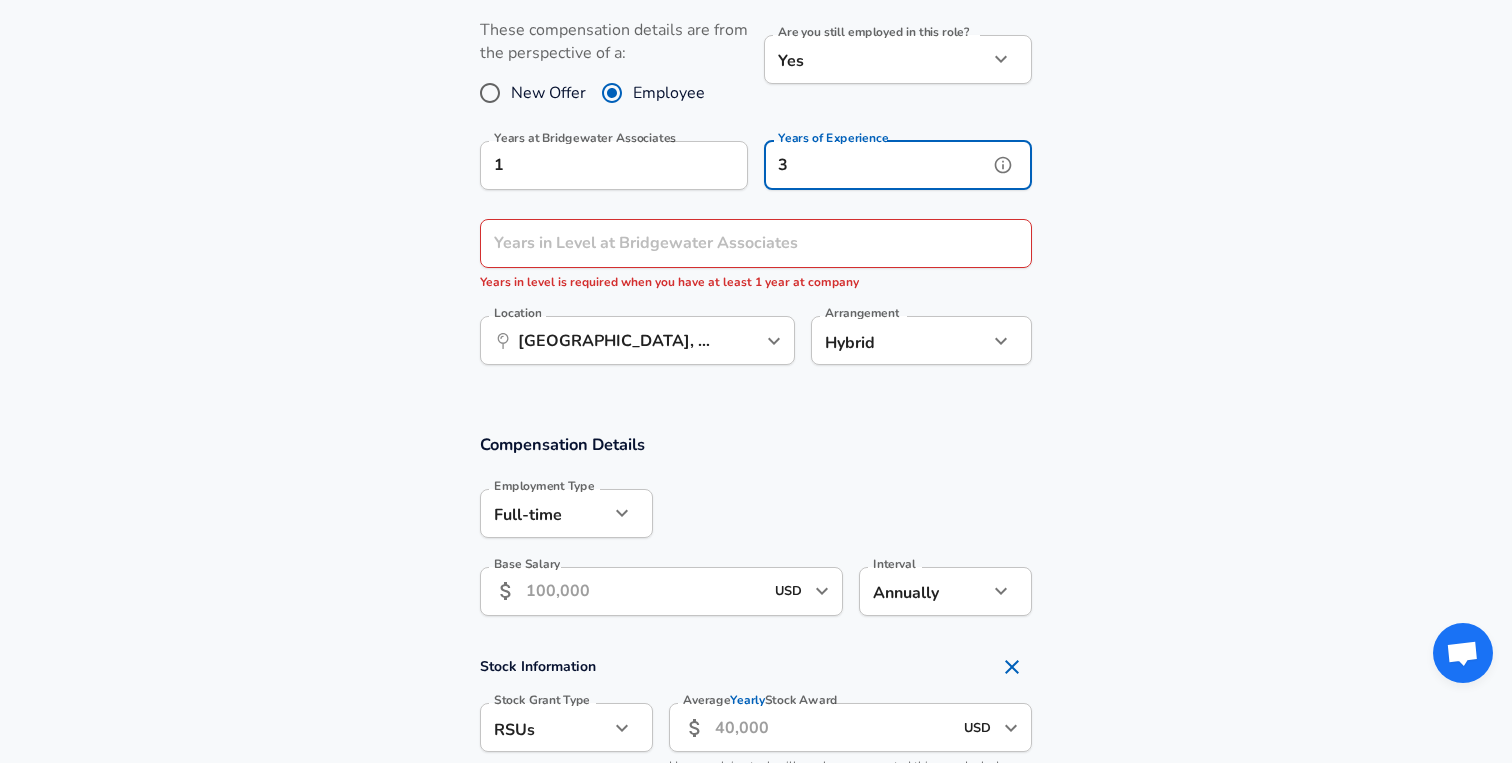 click on "3" at bounding box center (876, 165) 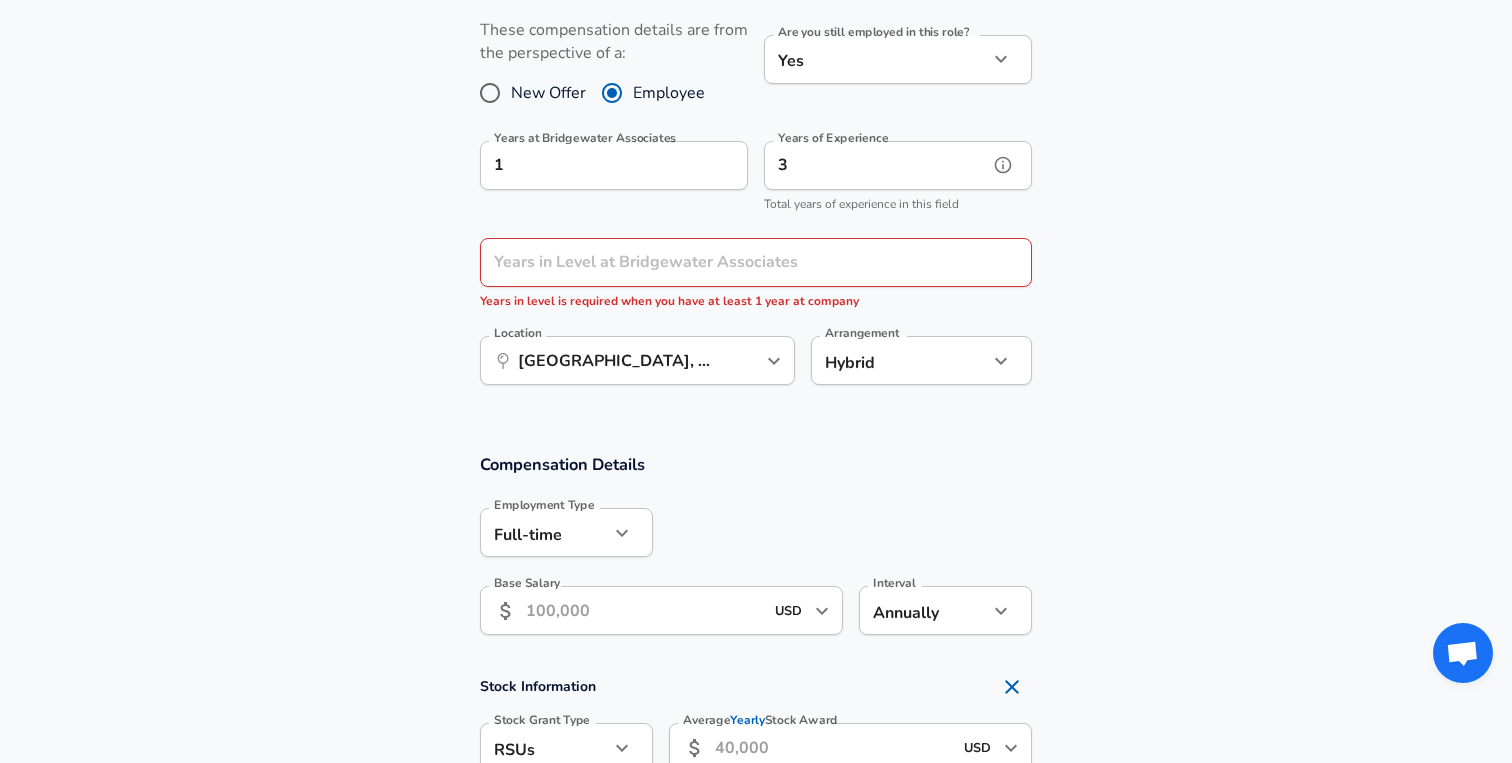 click 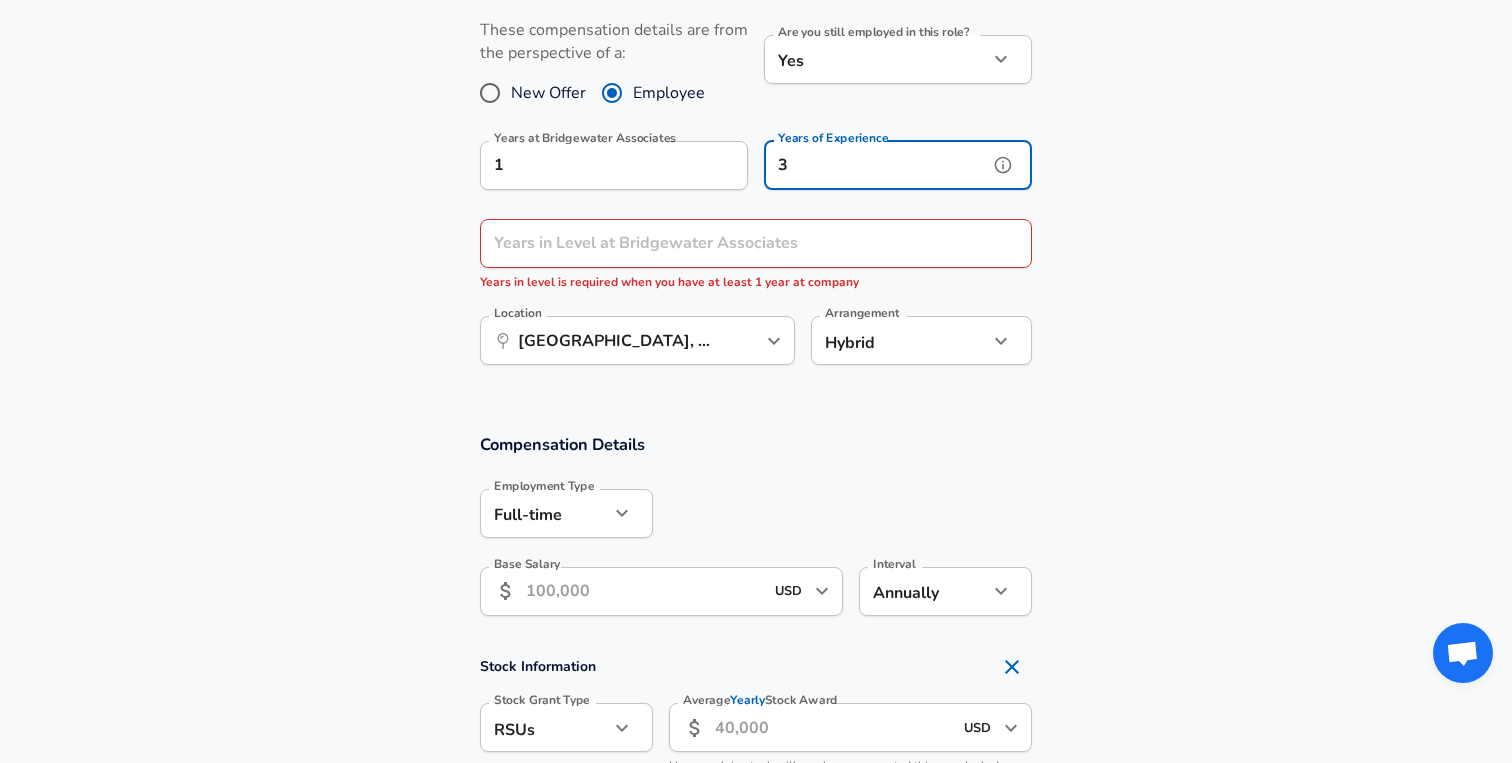 click on "3" at bounding box center (876, 165) 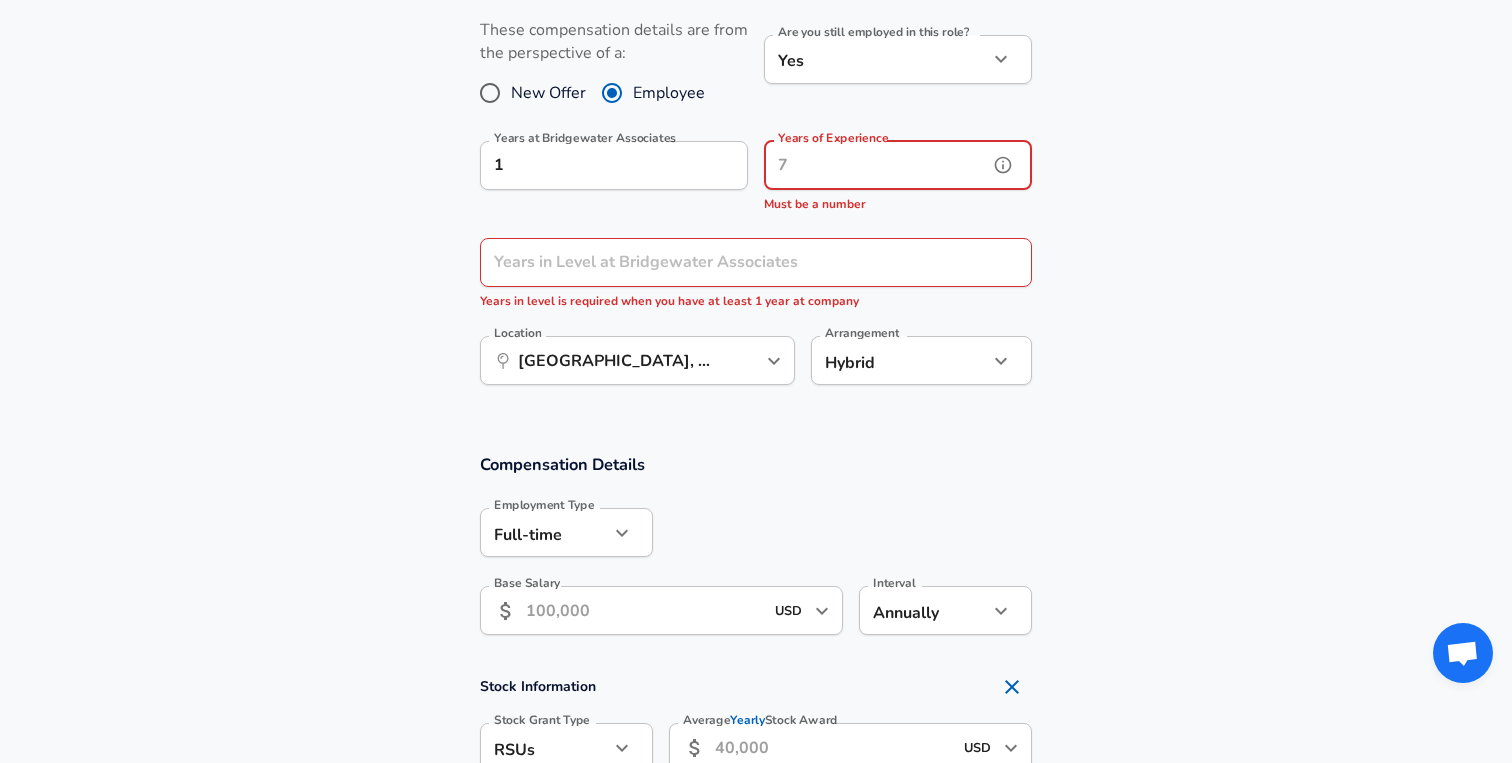 type on "6" 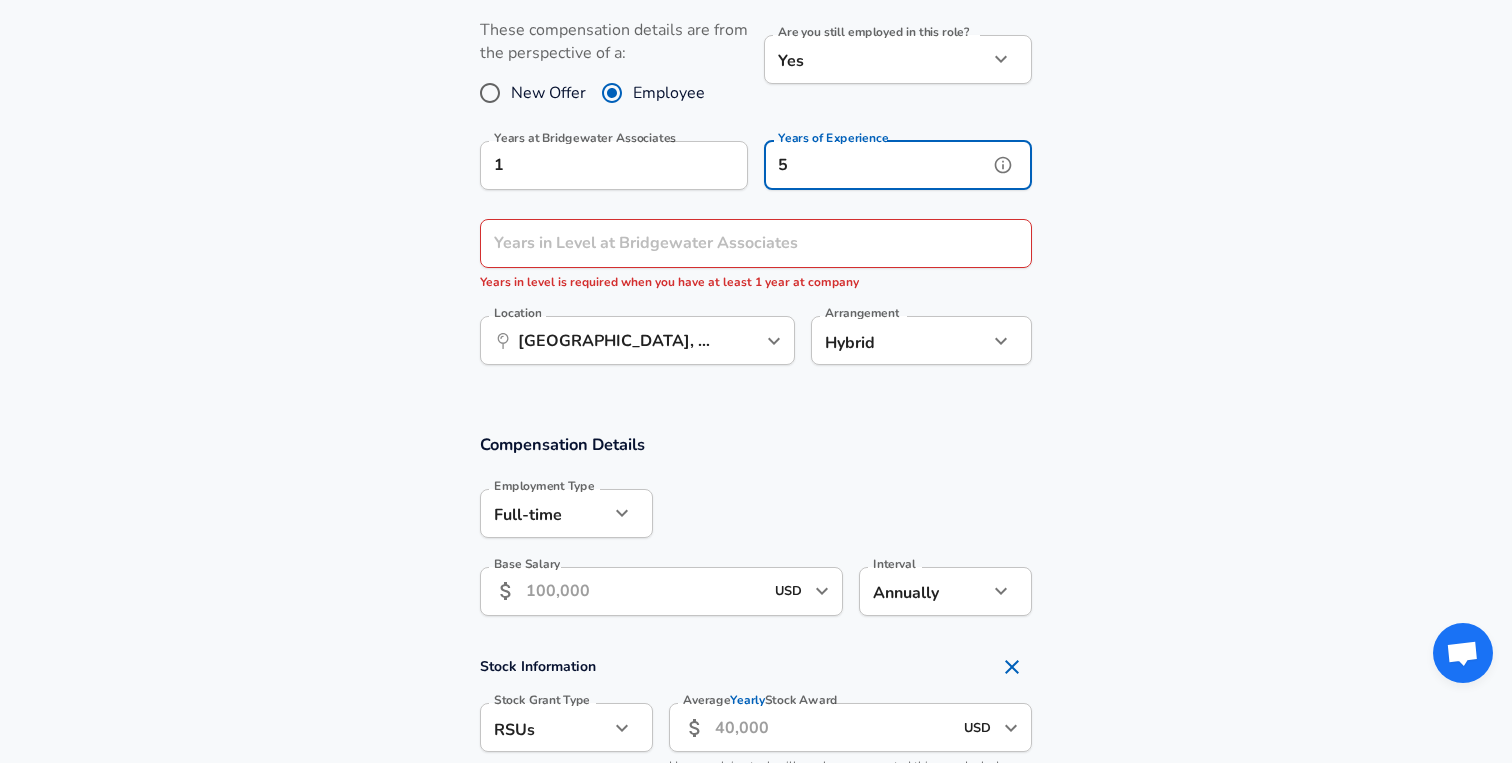 type on "5" 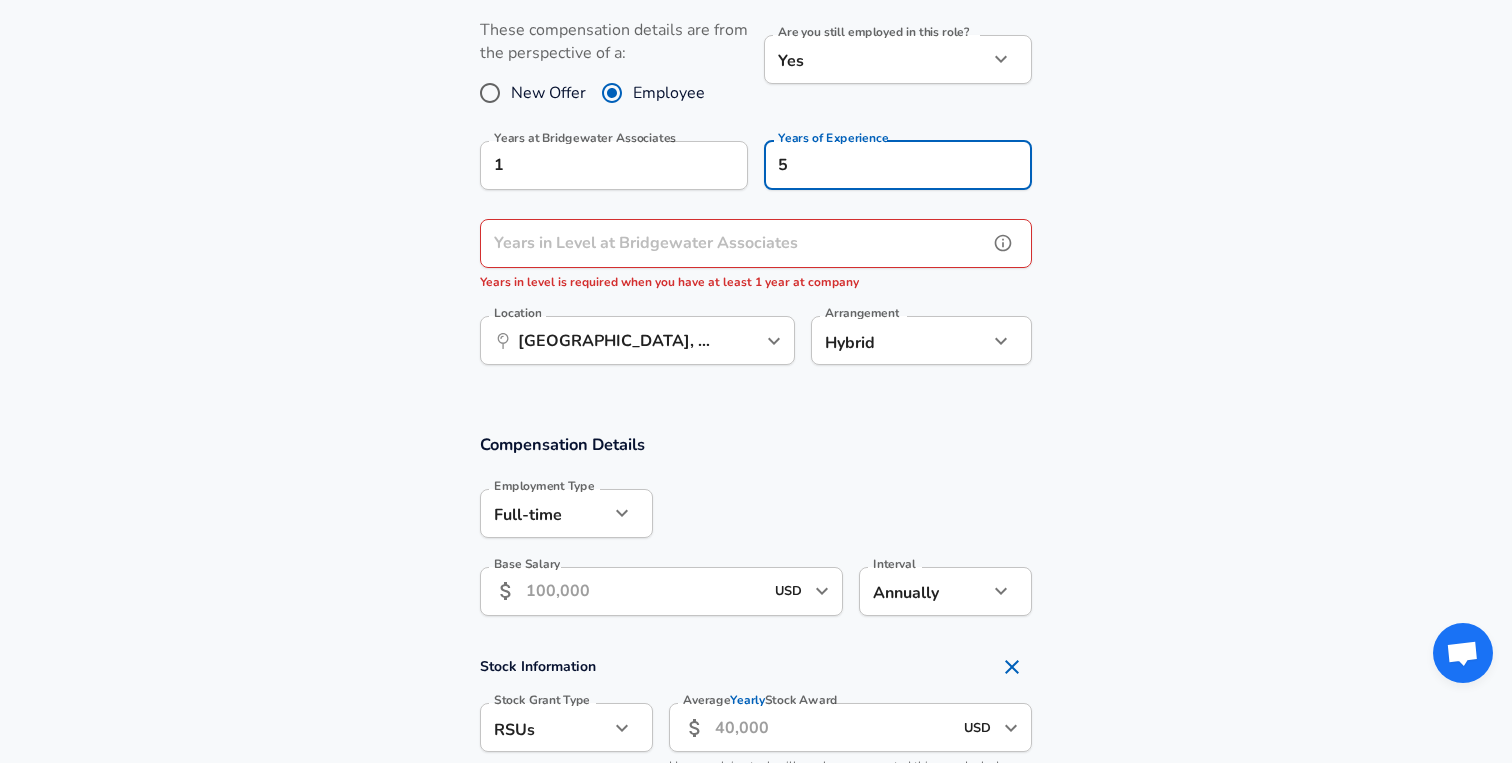 click on "Years in Level at Bridgewater Associates" at bounding box center [734, 243] 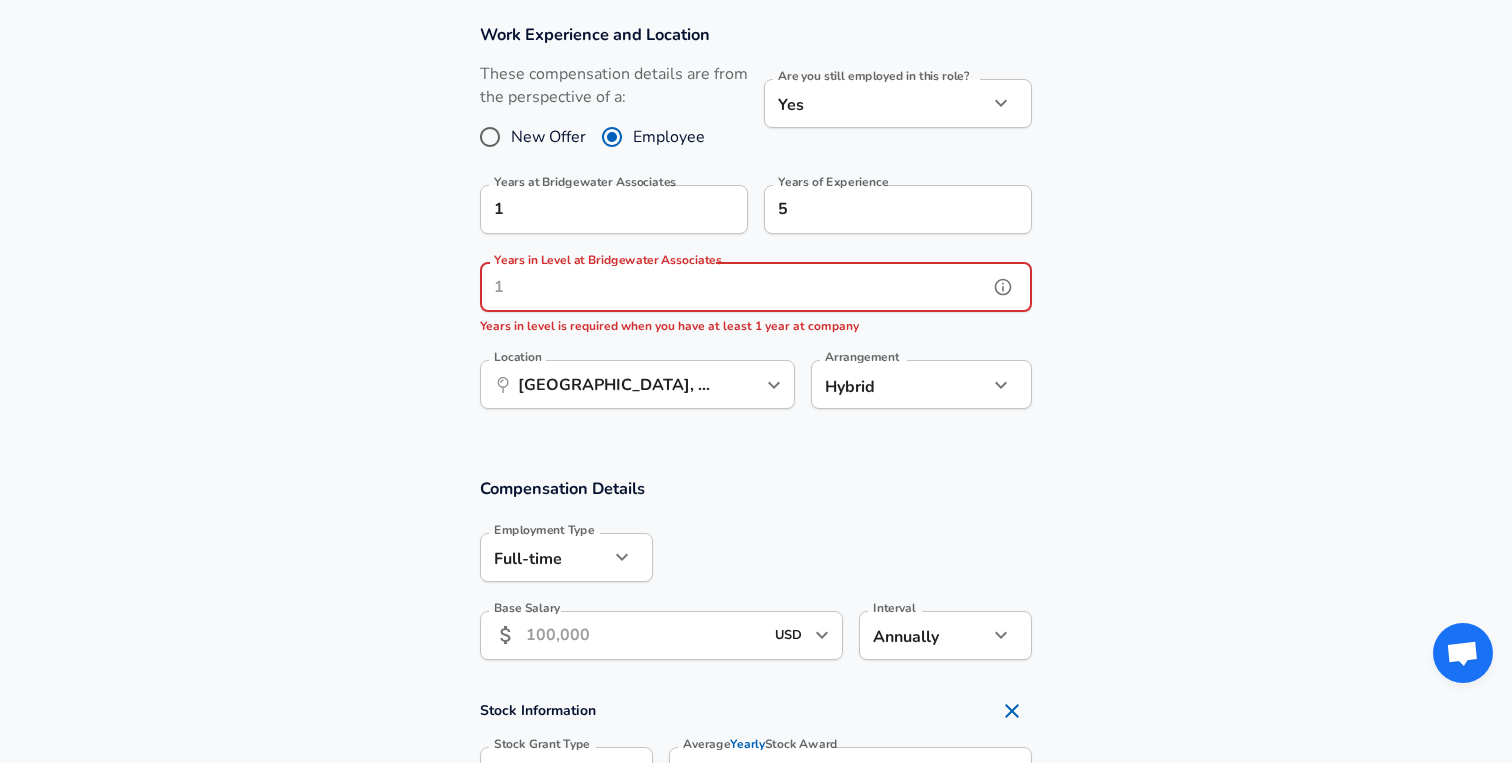 scroll, scrollTop: 877, scrollLeft: 0, axis: vertical 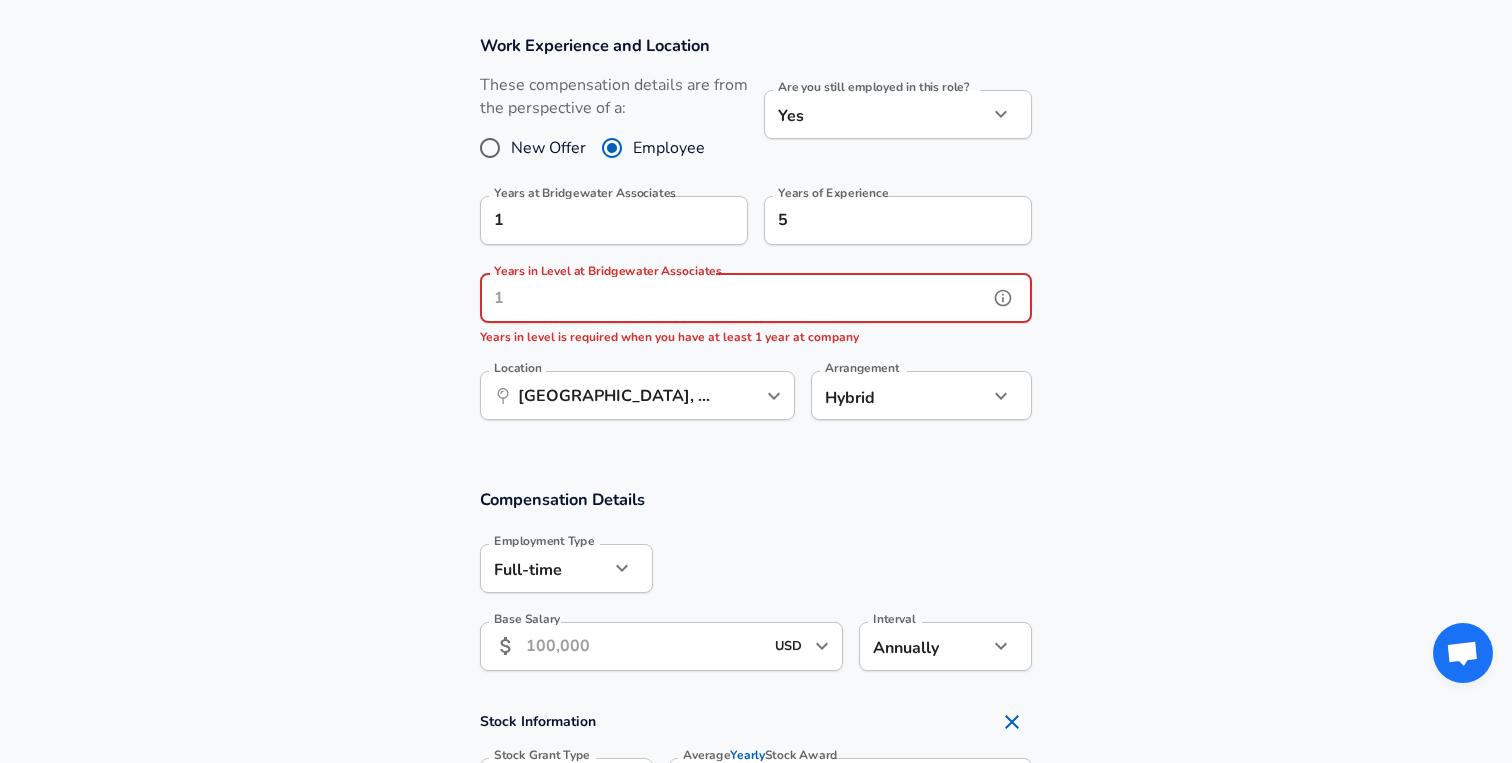type on "2" 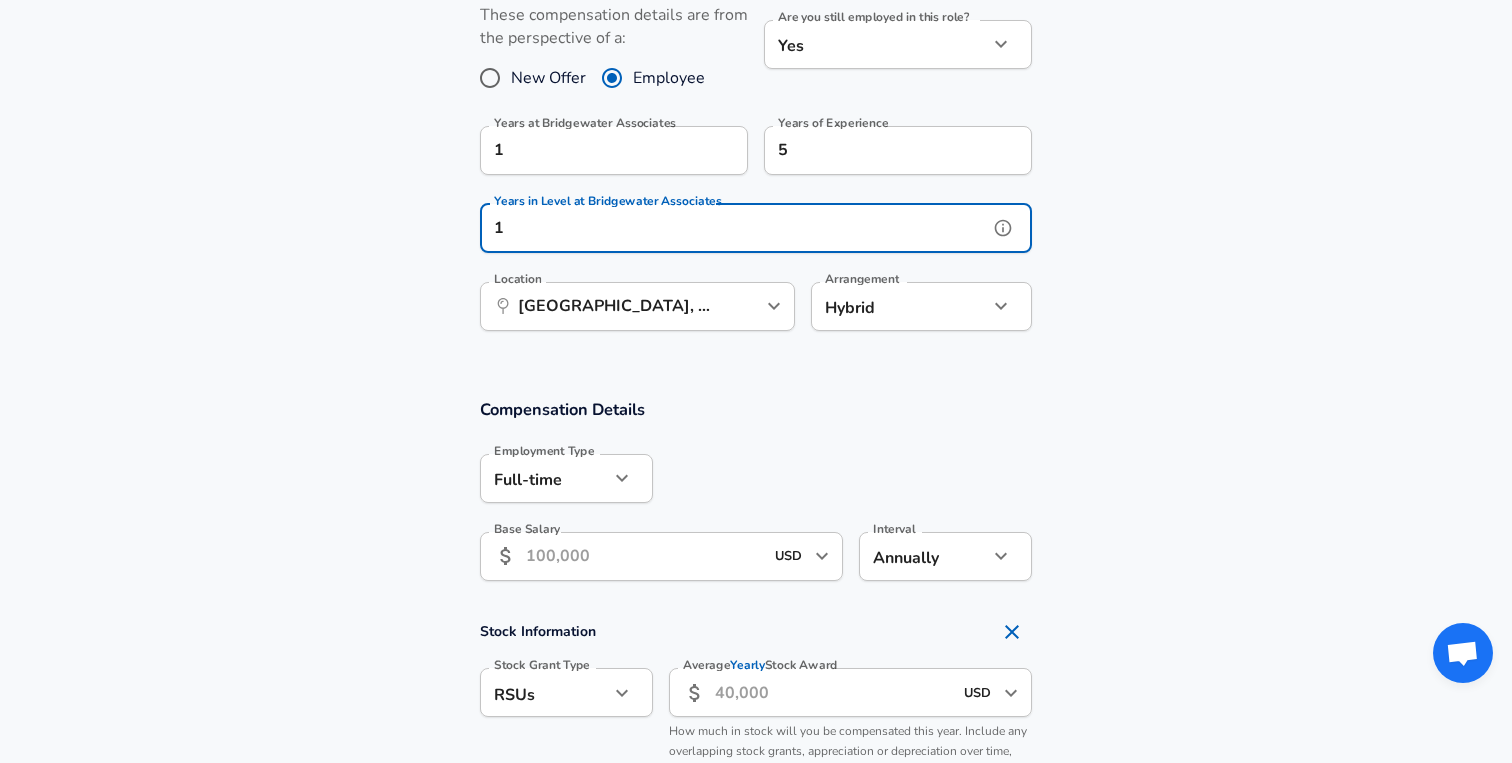 scroll, scrollTop: 948, scrollLeft: 0, axis: vertical 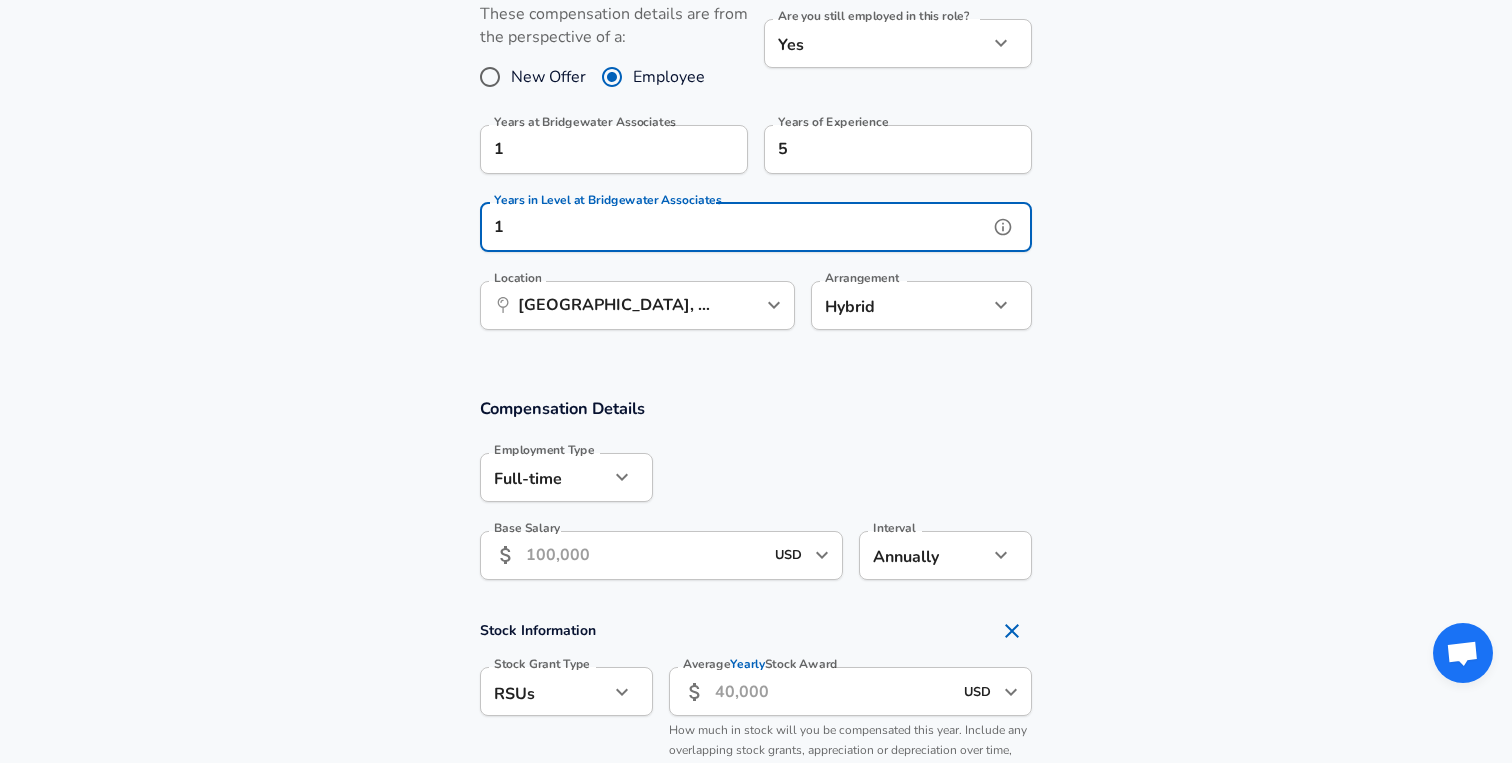 type on "1" 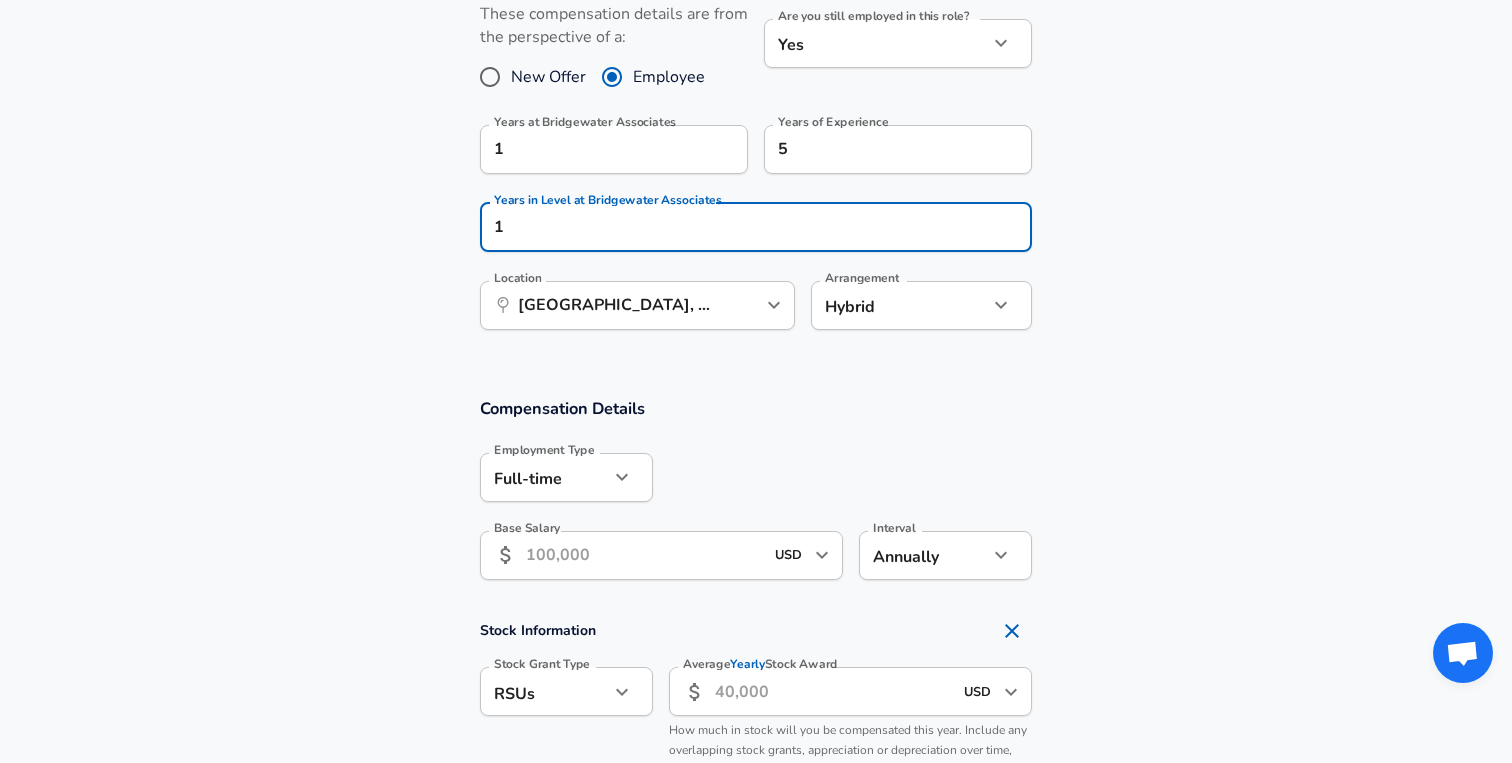 click on "Base Salary" at bounding box center (644, 555) 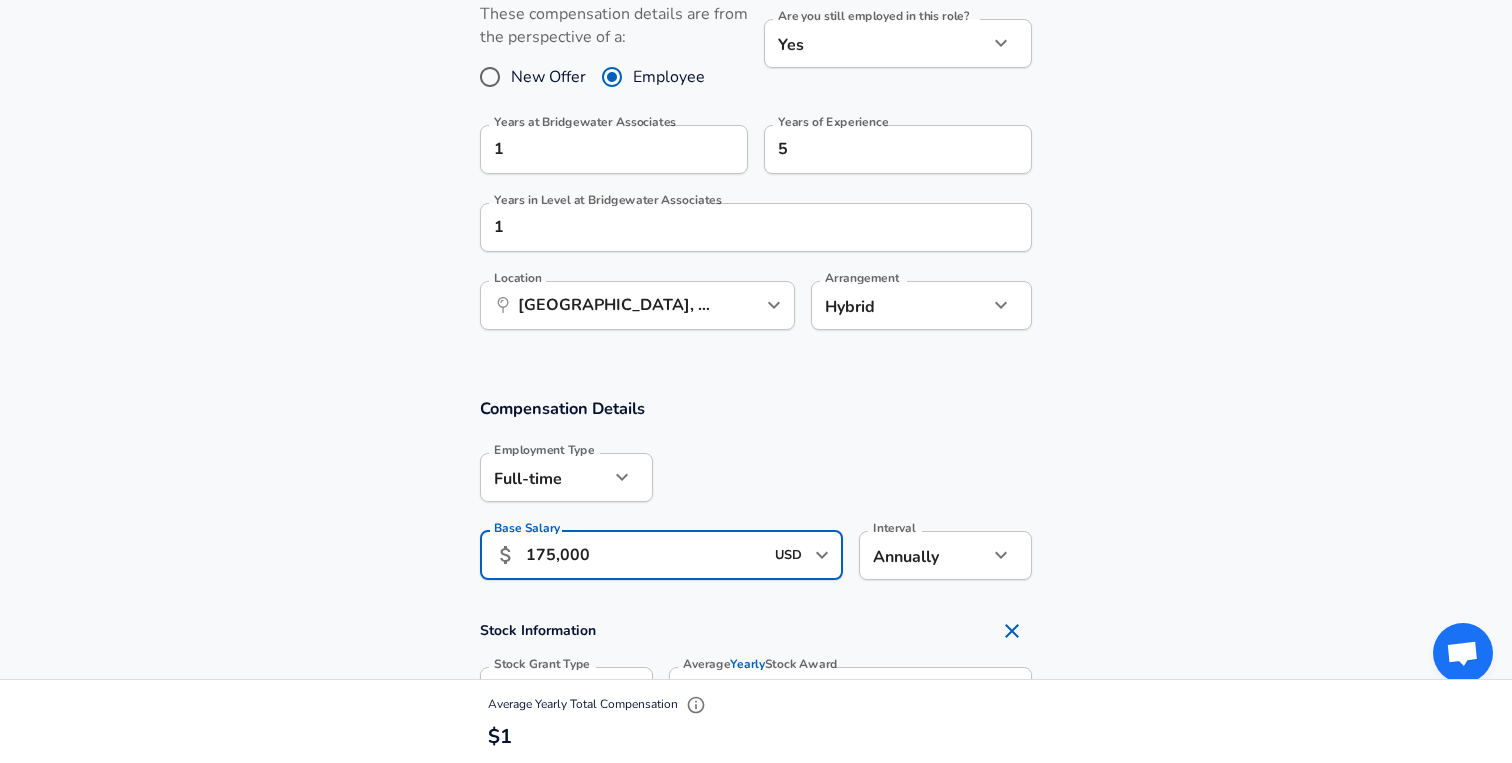 type on "175,000" 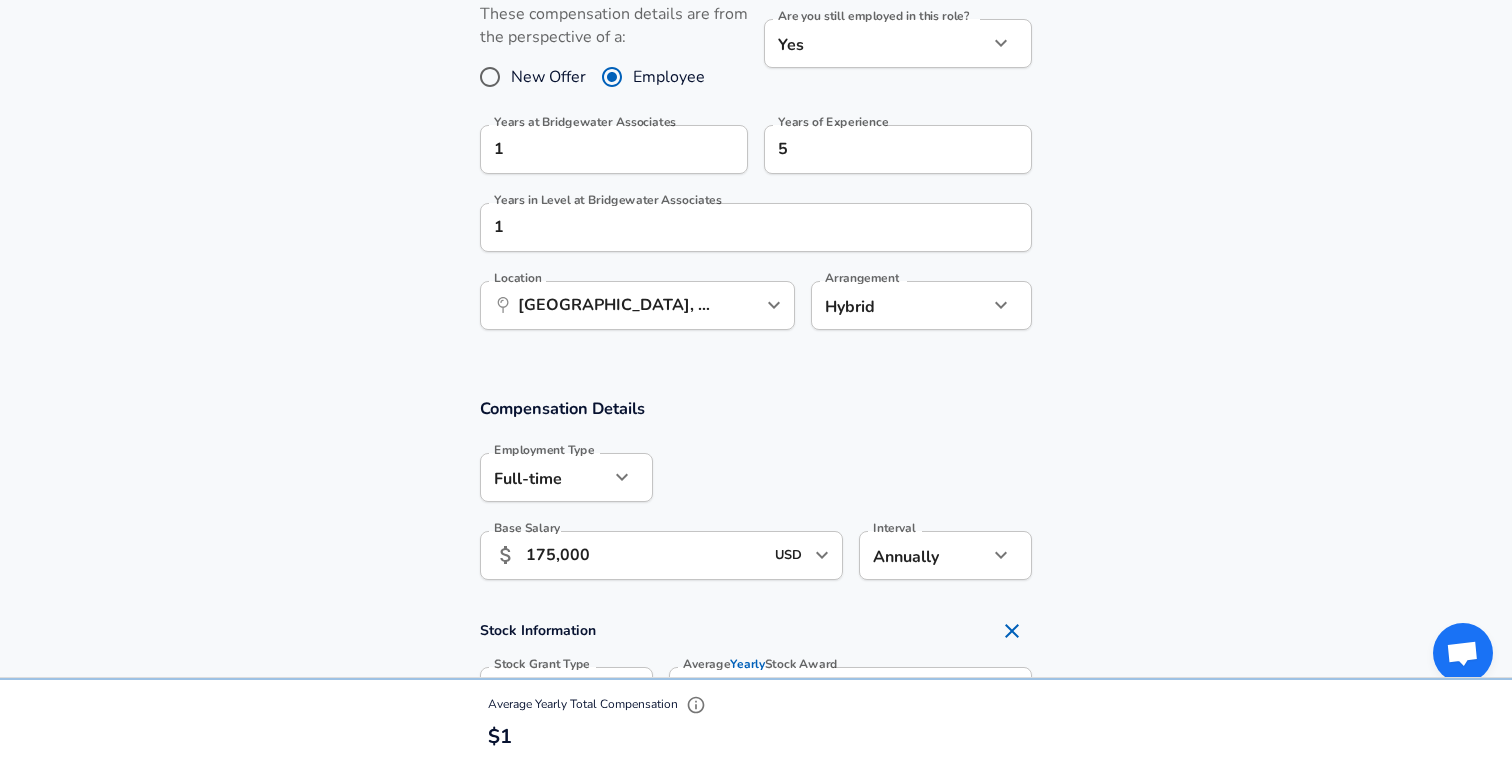 click at bounding box center (842, 476) 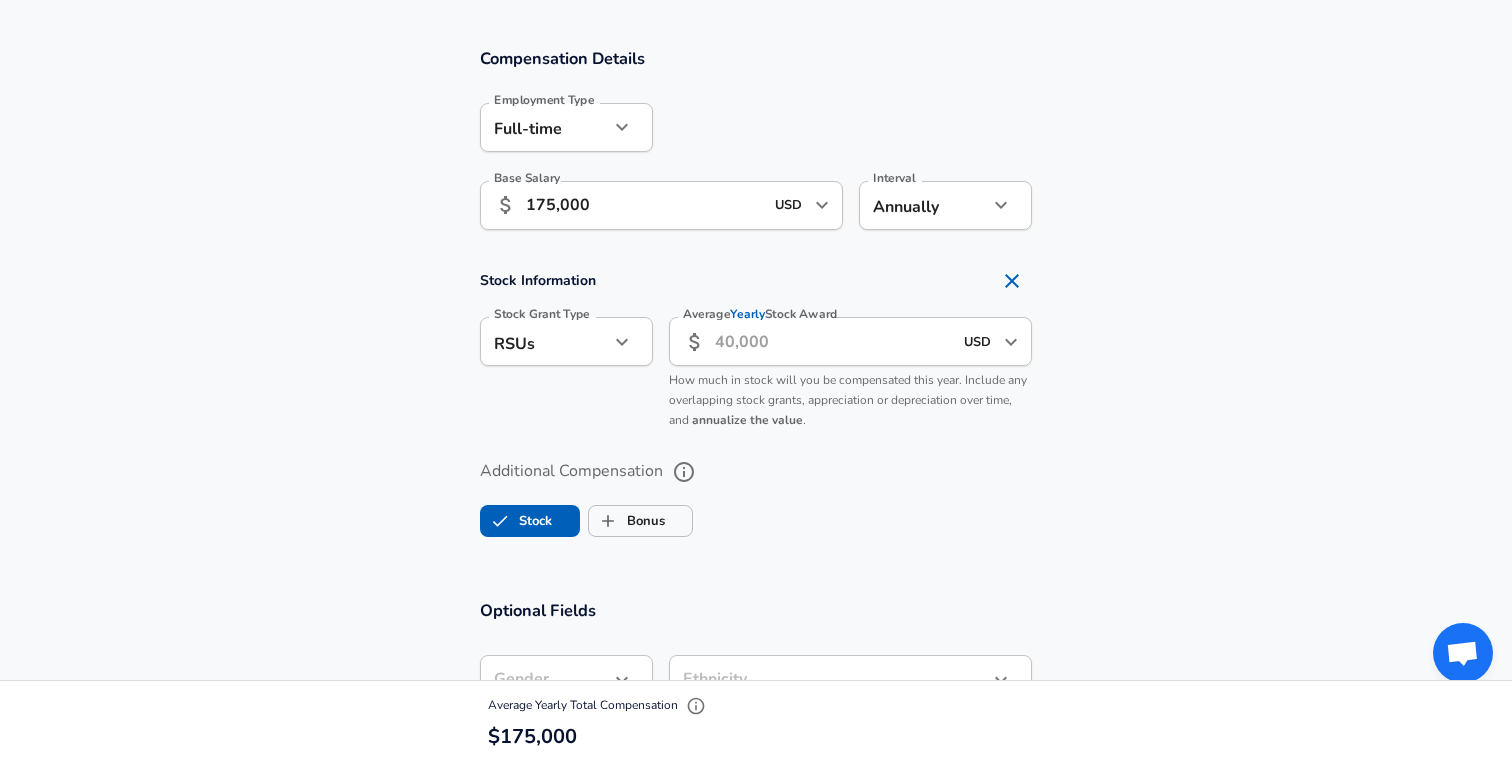 scroll, scrollTop: 1307, scrollLeft: 0, axis: vertical 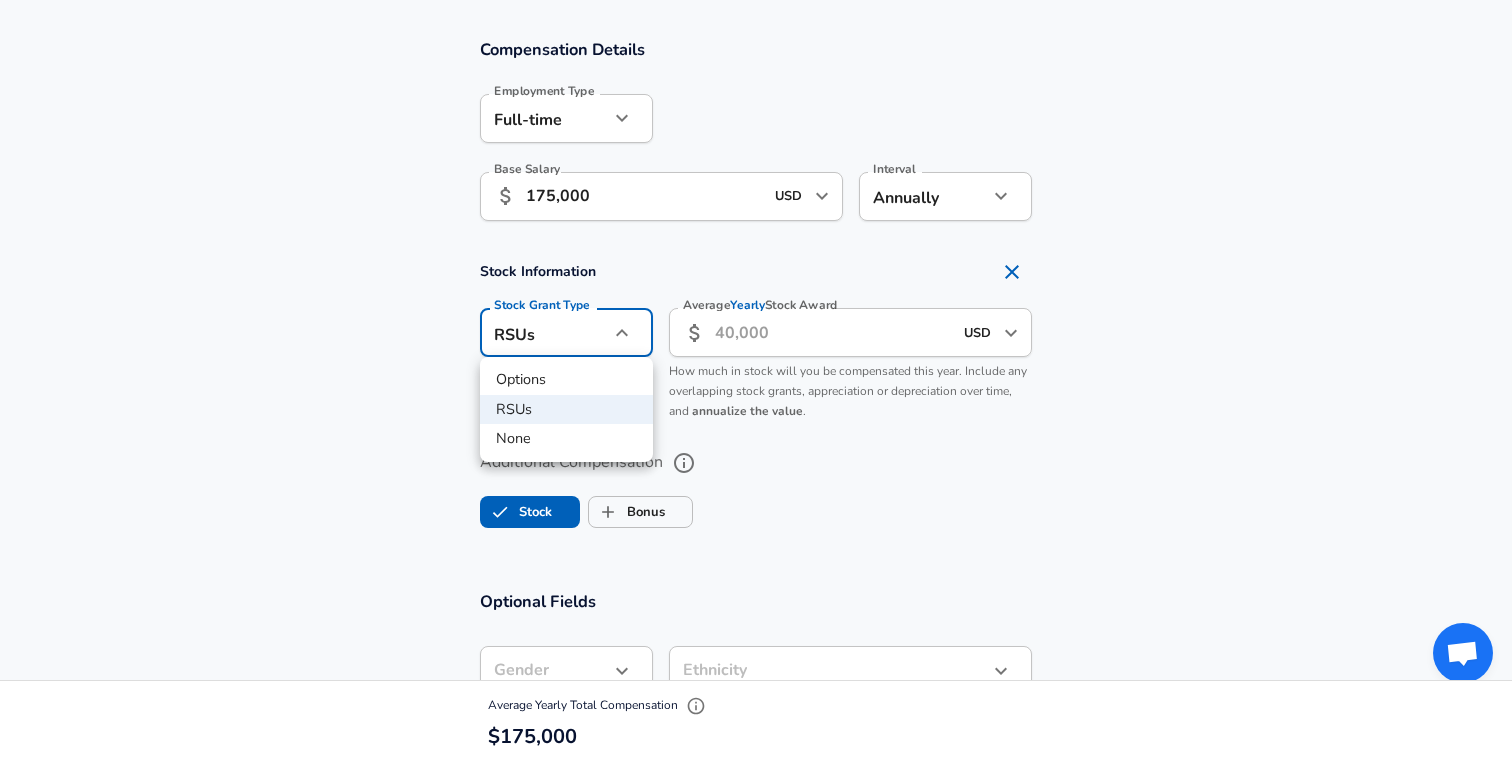 click on "Restart Add Your Salary Upload your offer letter   to verify your submission Enhance Privacy and Anonymity No Automatically hides specific fields until there are enough submissions to safely display the full details.   More Details Based on your submission and the data points that we have already collected, we will automatically hide and anonymize specific fields if there aren't enough data points to remain sufficiently anonymous. Company & Title Information   Enter the company you received your offer from Company Bridgewater Associates Company   Select the title that closest resembles your official title. This should be similar to the title that was present on your offer letter. Title Software Engineer Title   Select a job family that best fits your role. If you can't find one, select 'Other' to enter a custom job family Job Family Software Engineer Job Family   Select a Specialization that best fits your role. If you can't find one, select 'Other' to enter a custom specialization Select Specialization   L3" at bounding box center [756, -926] 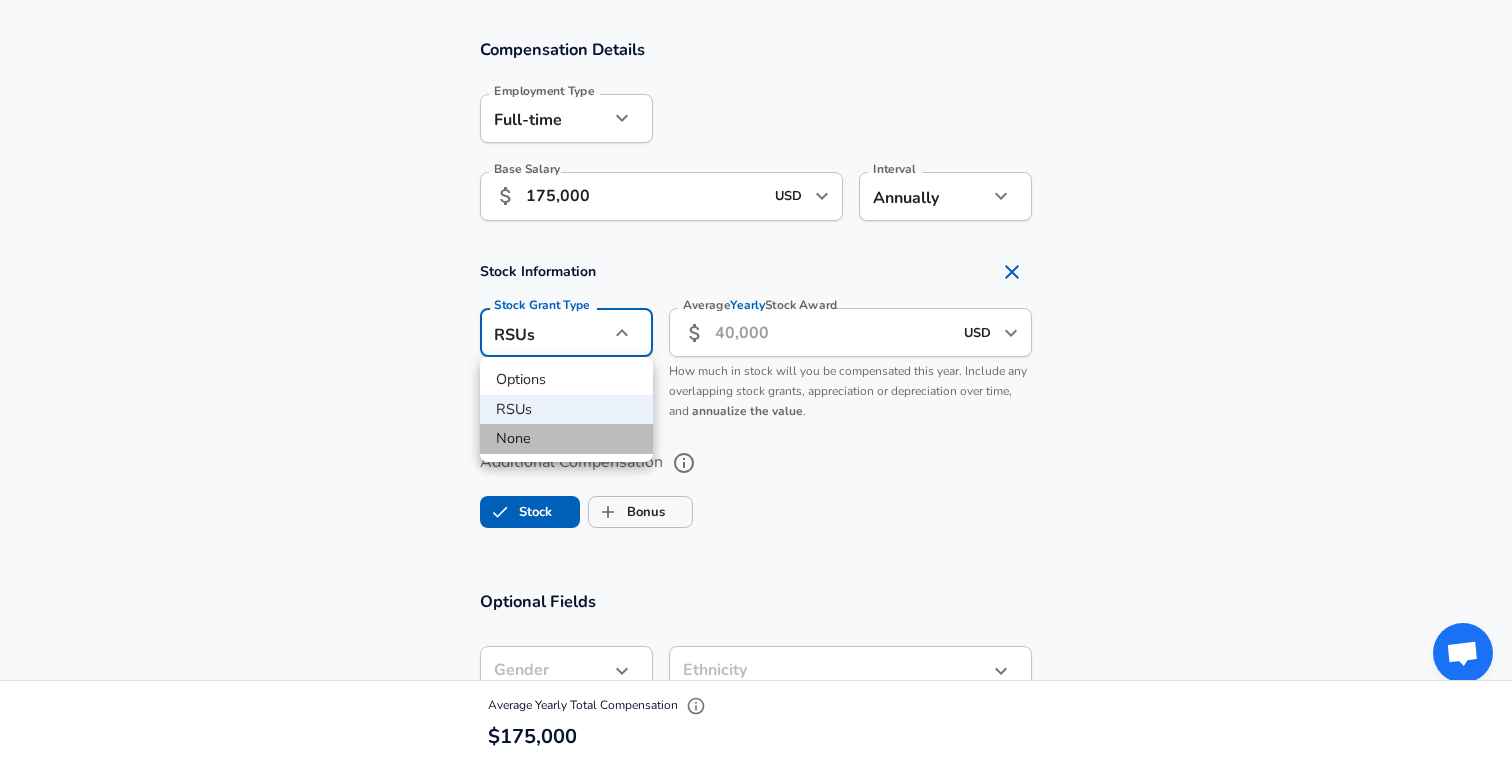 click on "None" at bounding box center (566, 439) 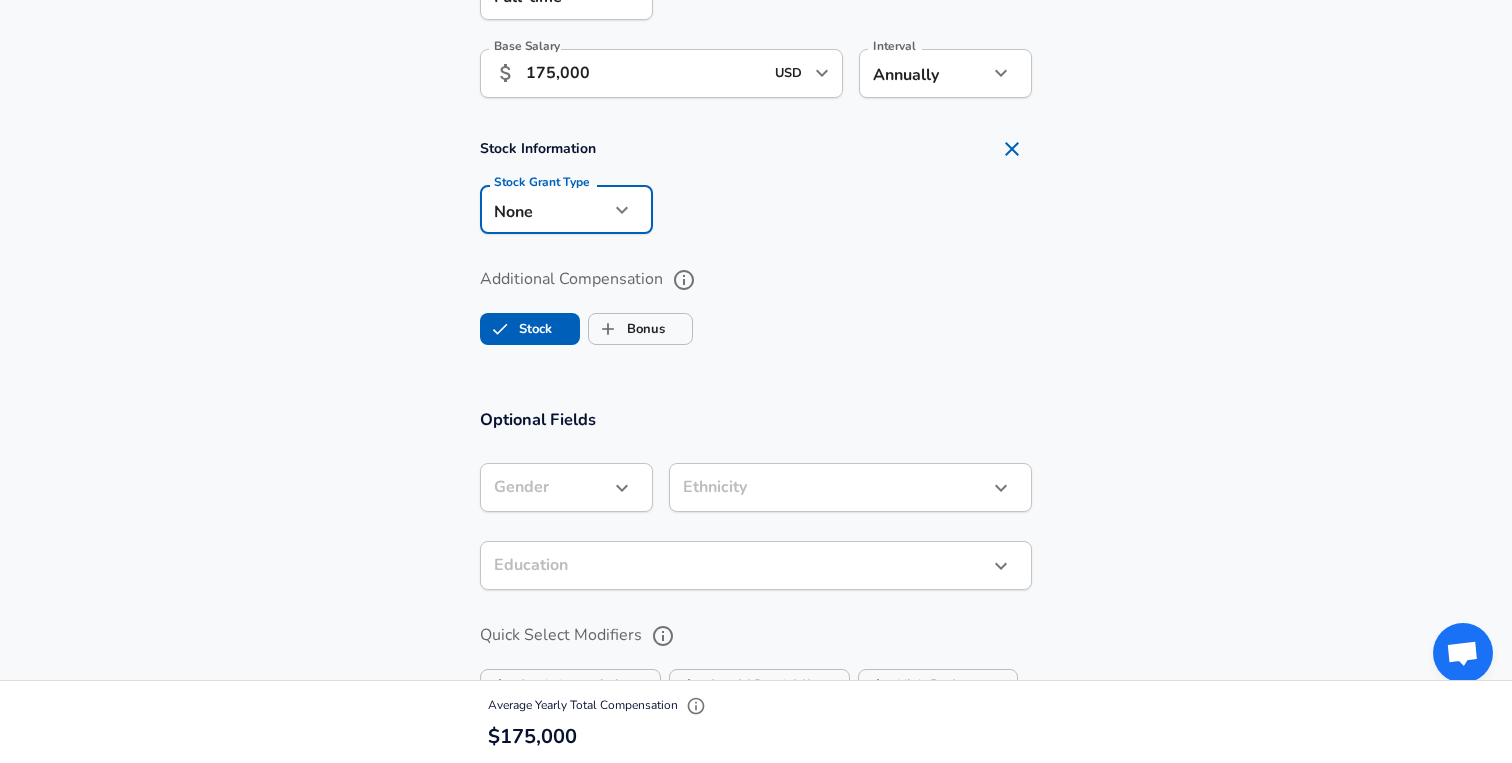 scroll, scrollTop: 1438, scrollLeft: 0, axis: vertical 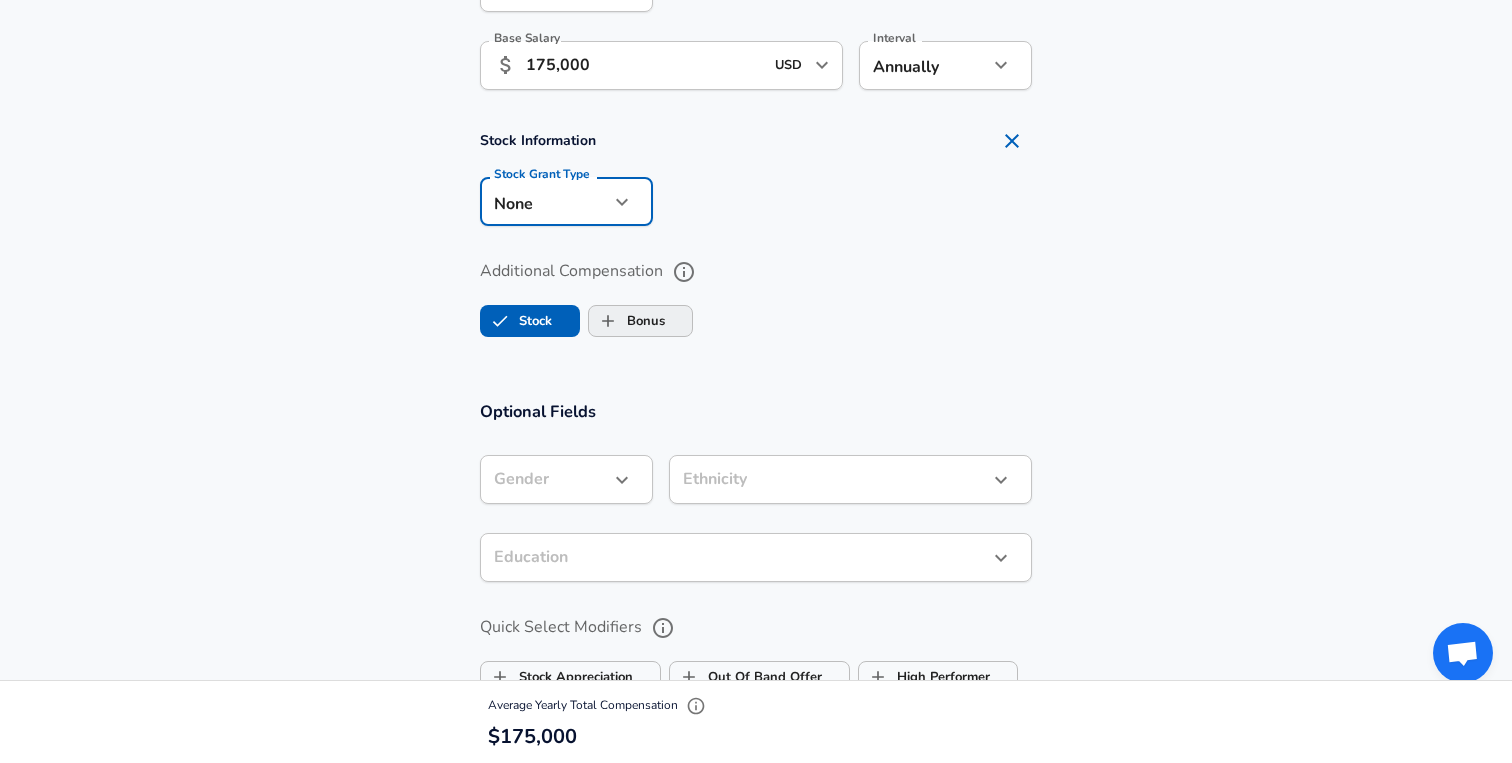 click on "Bonus" at bounding box center (608, 321) 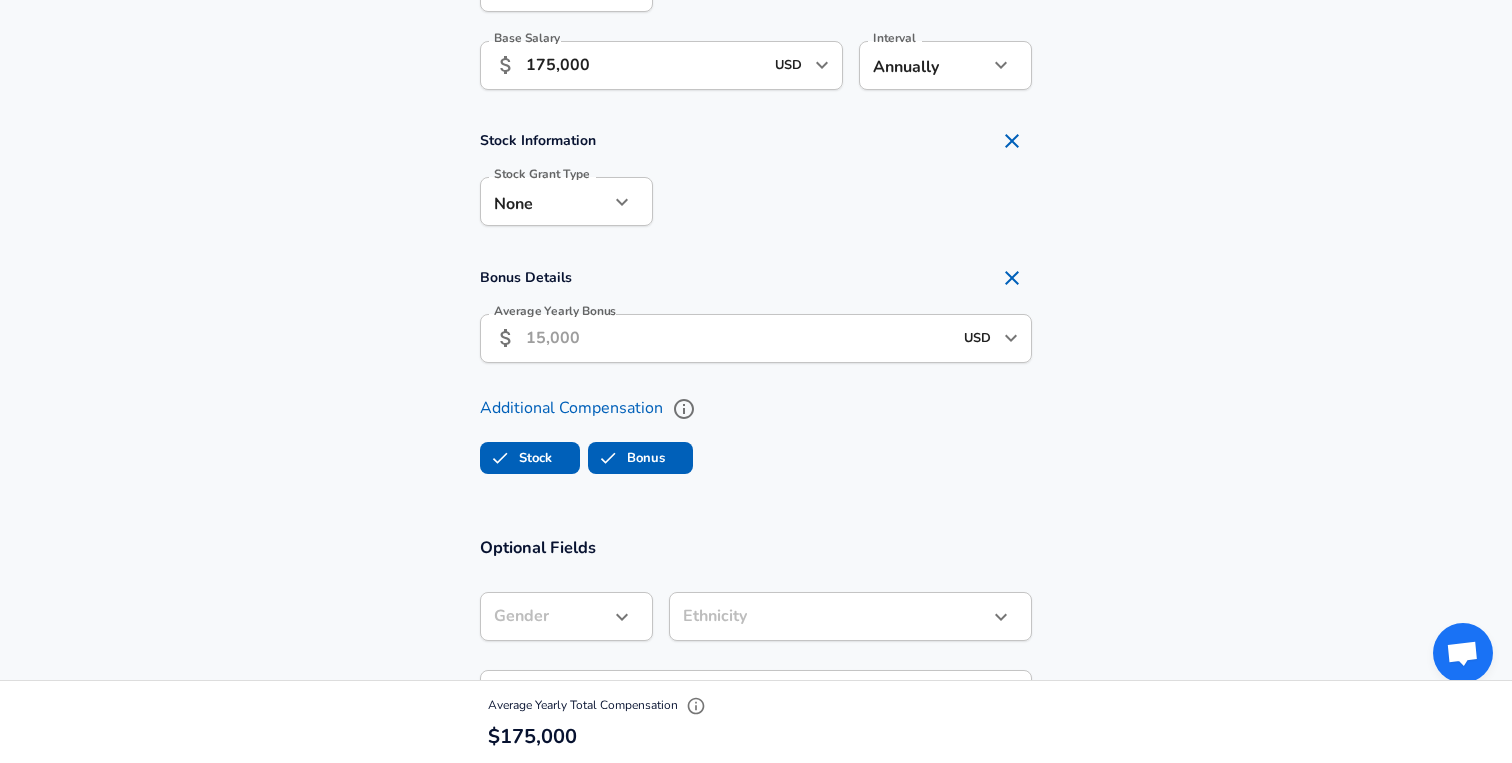 checkbox on "true" 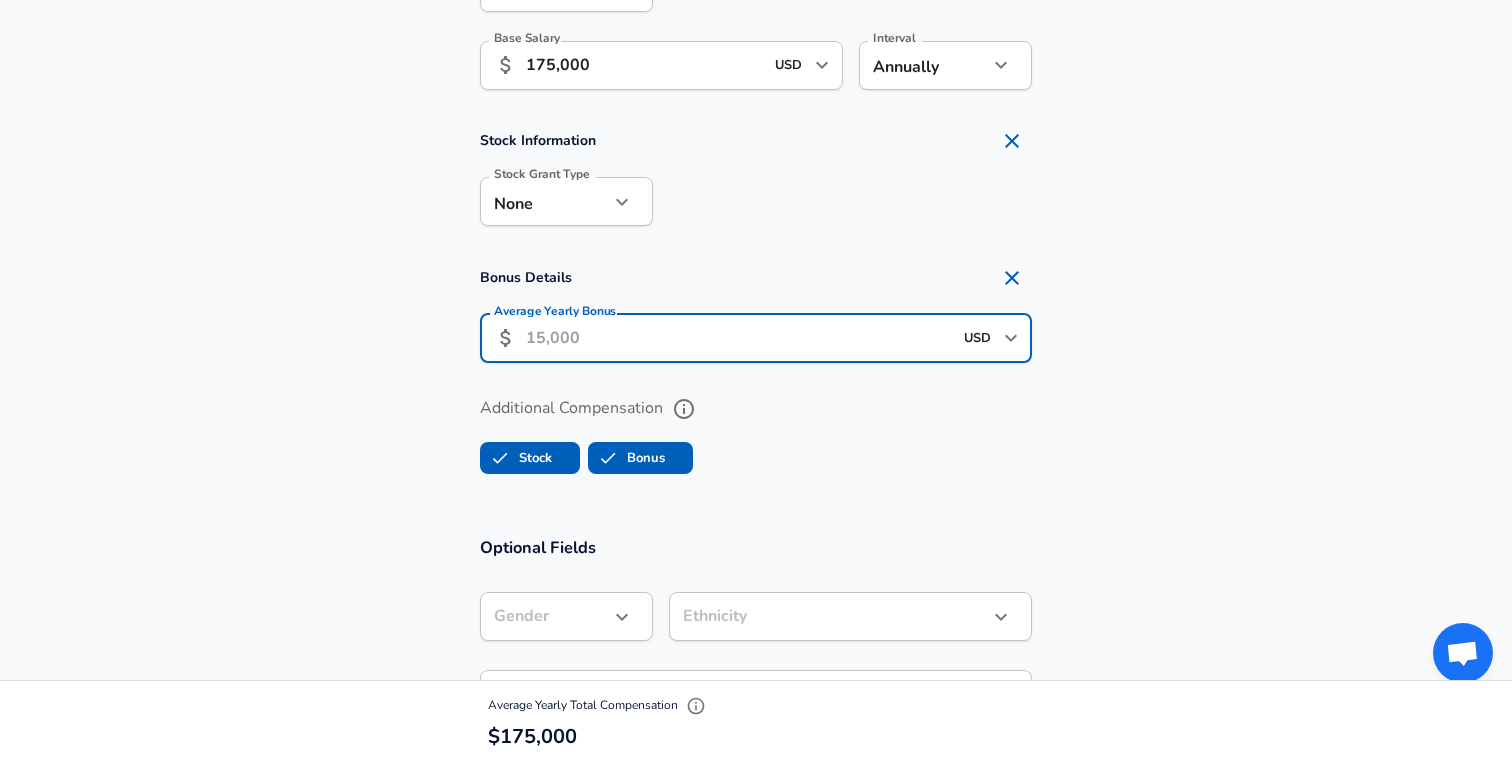 click on "Average Yearly Bonus" at bounding box center (739, 338) 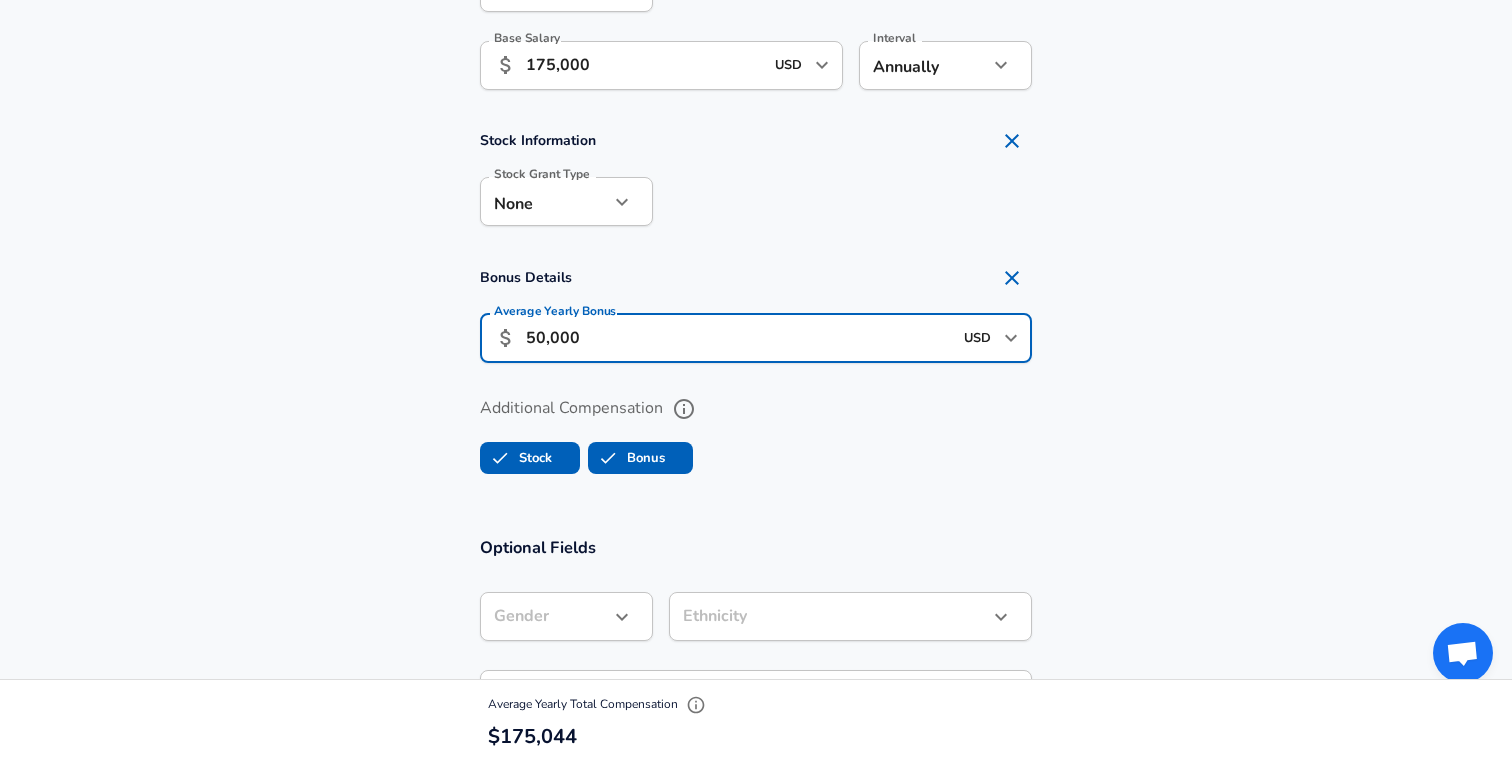 type on "50,000" 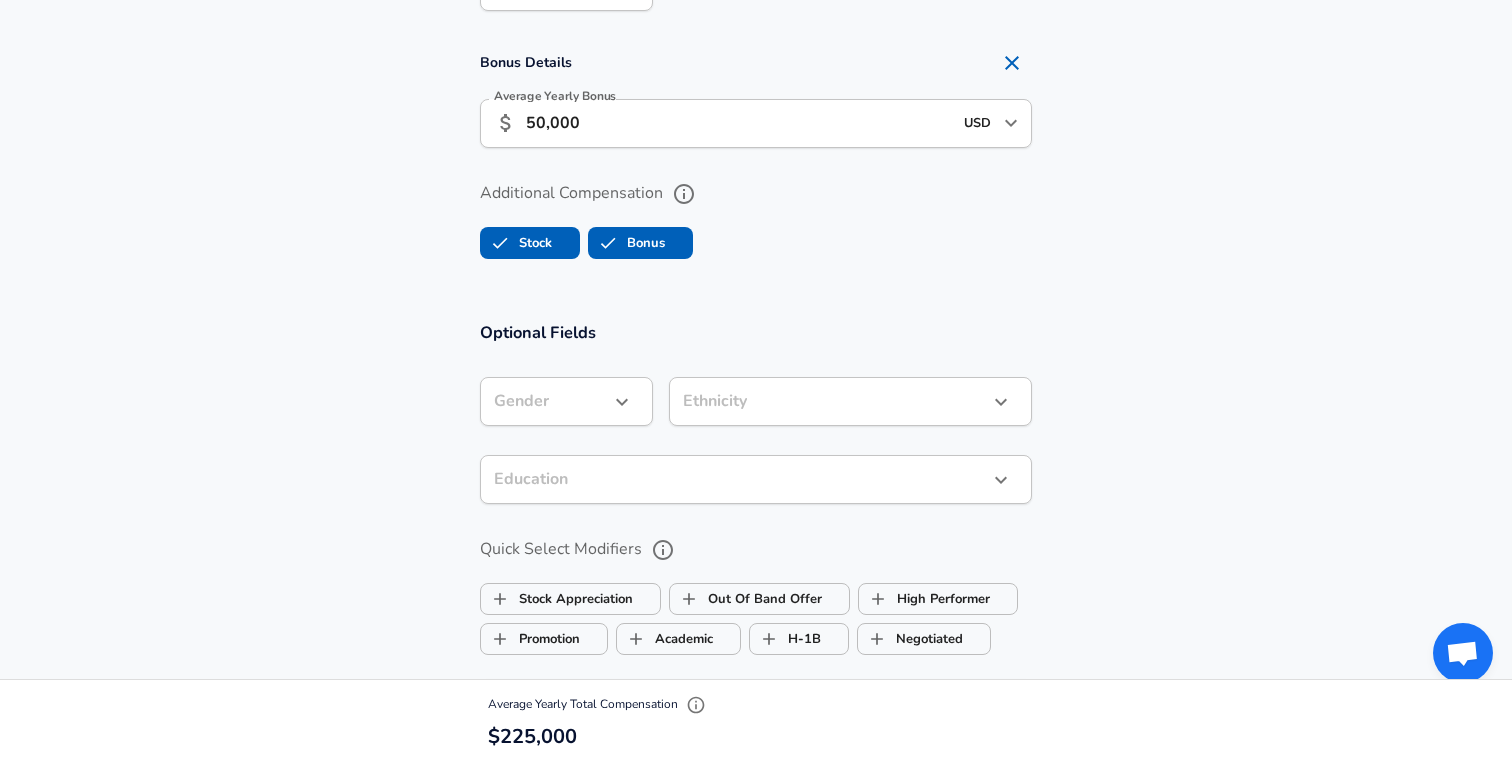 click on "Stock" at bounding box center [500, 243] 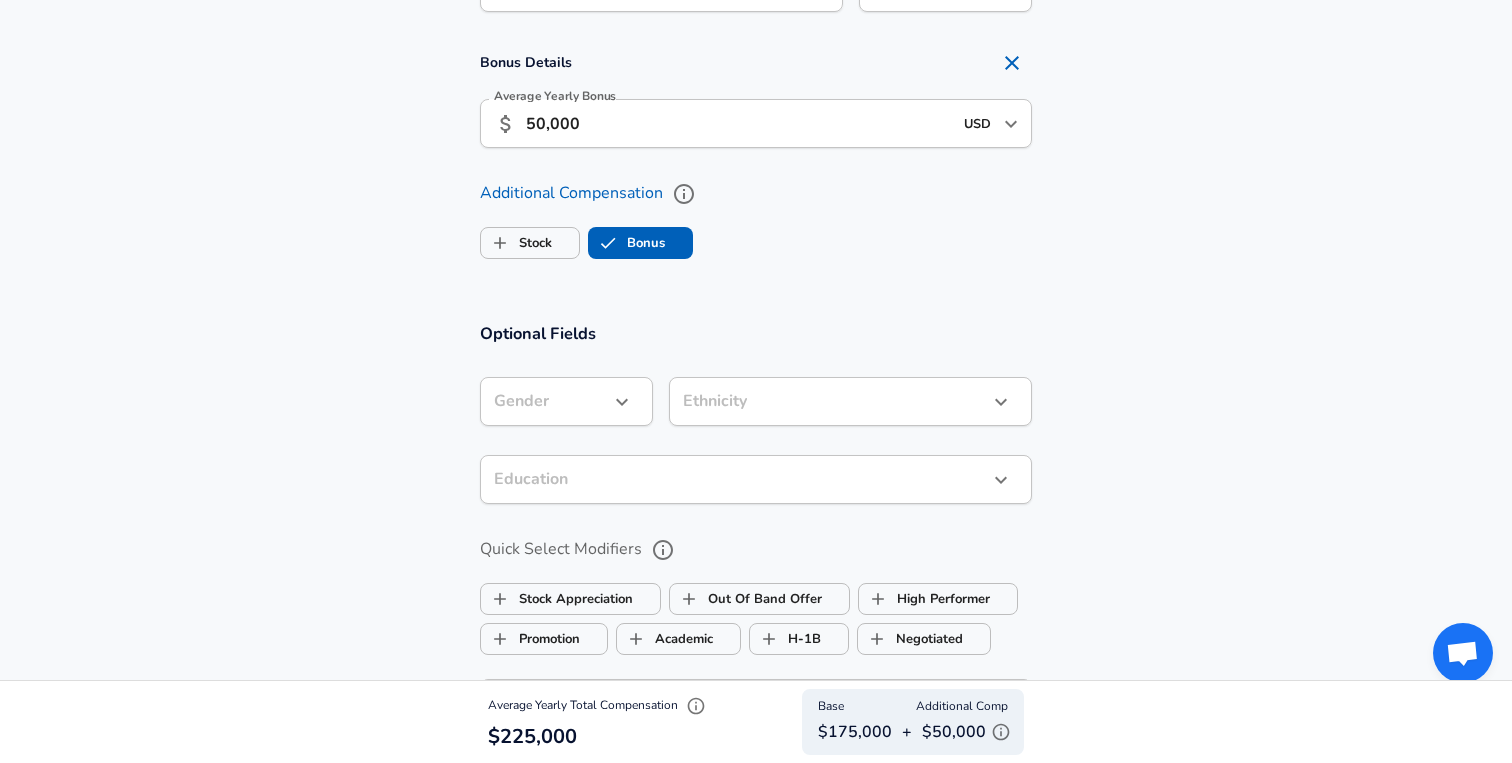 checkbox on "false" 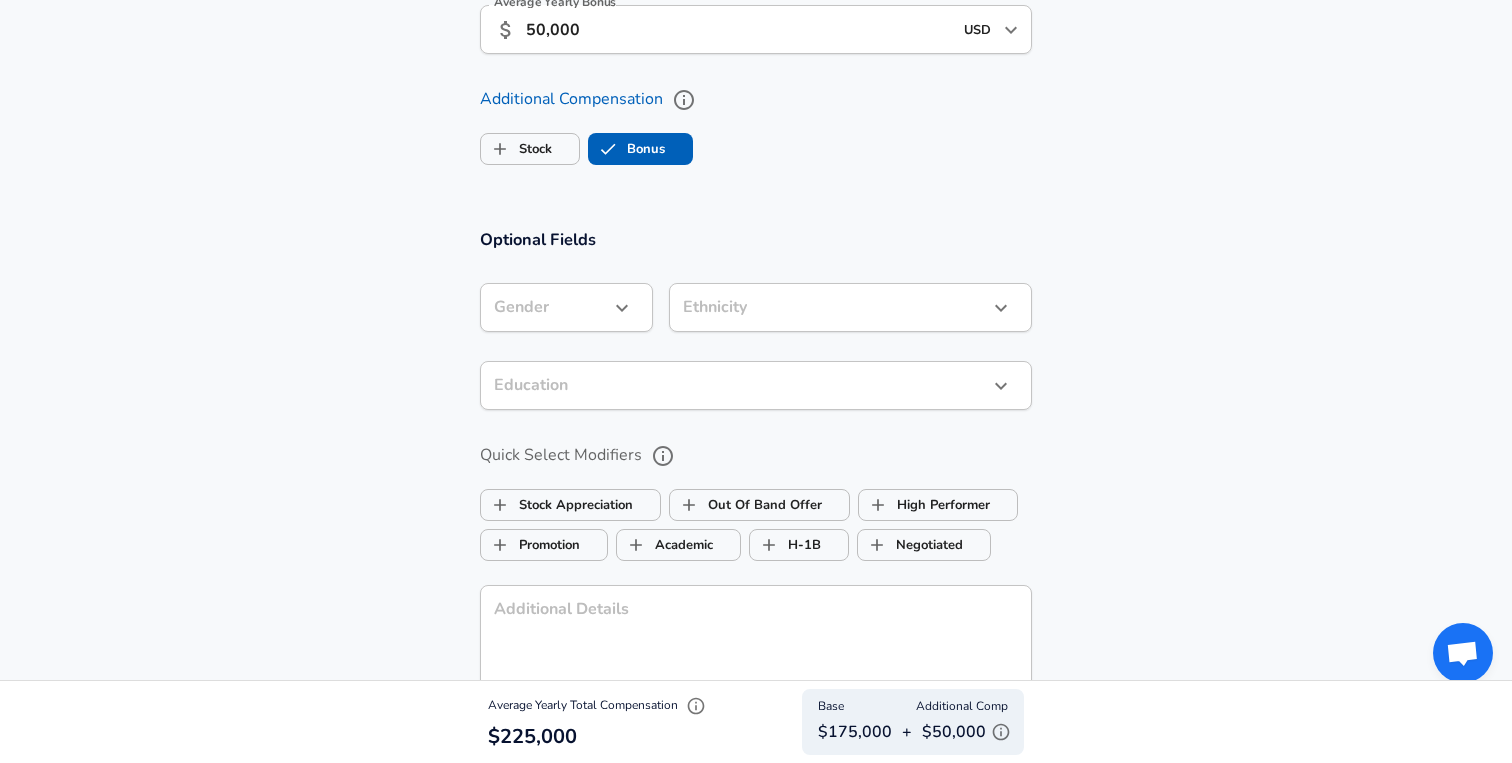scroll, scrollTop: 1619, scrollLeft: 0, axis: vertical 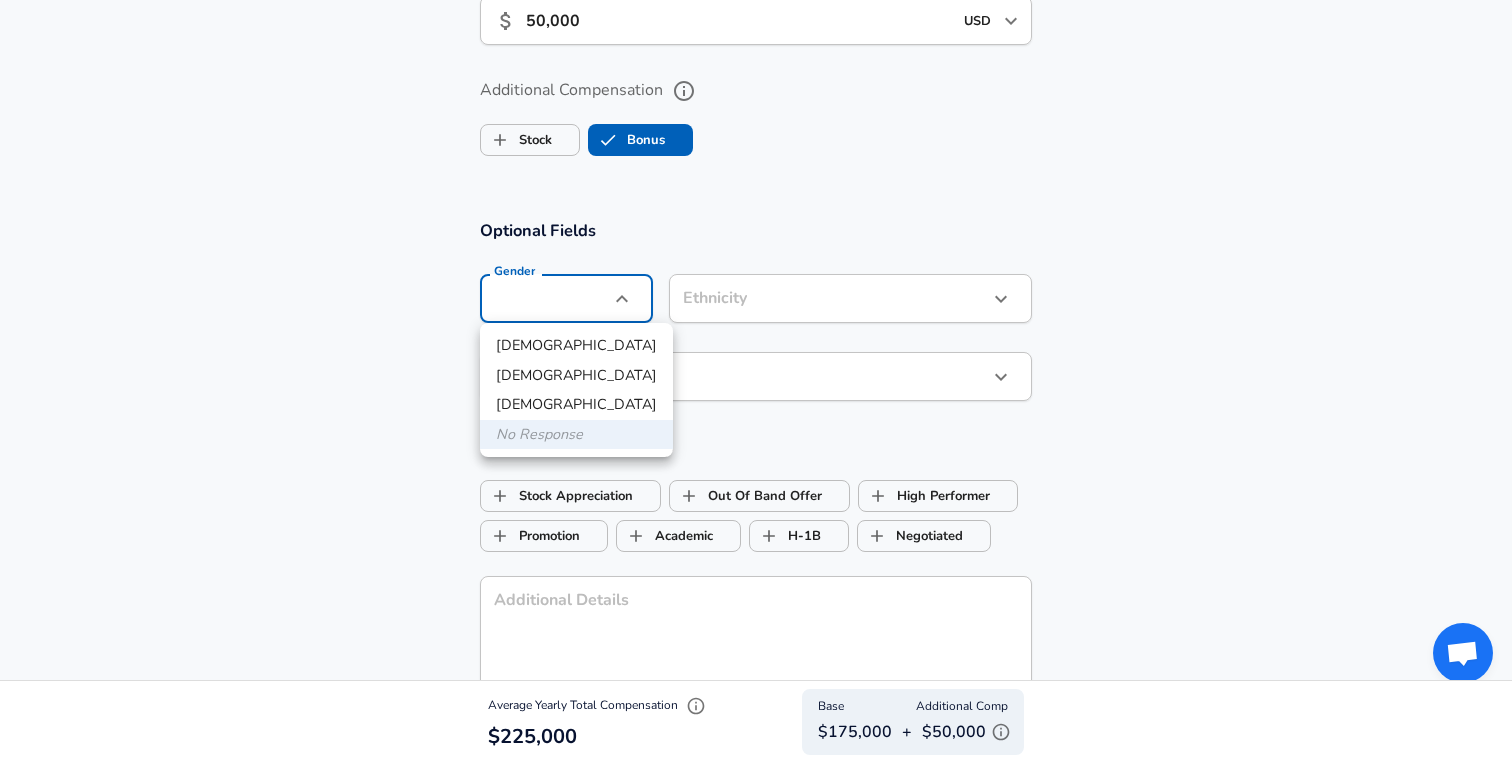 click on "Restart Add Your Salary Upload your offer letter   to verify your submission Enhance Privacy and Anonymity No Automatically hides specific fields until there are enough submissions to safely display the full details.   More Details Based on your submission and the data points that we have already collected, we will automatically hide and anonymize specific fields if there aren't enough data points to remain sufficiently anonymous. Company & Title Information   Enter the company you received your offer from Company Bridgewater Associates Company   Select the title that closest resembles your official title. This should be similar to the title that was present on your offer letter. Title Software Engineer Title   Select a job family that best fits your role. If you can't find one, select 'Other' to enter a custom job family Job Family Software Engineer Job Family   Select a Specialization that best fits your role. If you can't find one, select 'Other' to enter a custom specialization Select Specialization   L3" at bounding box center [756, -1238] 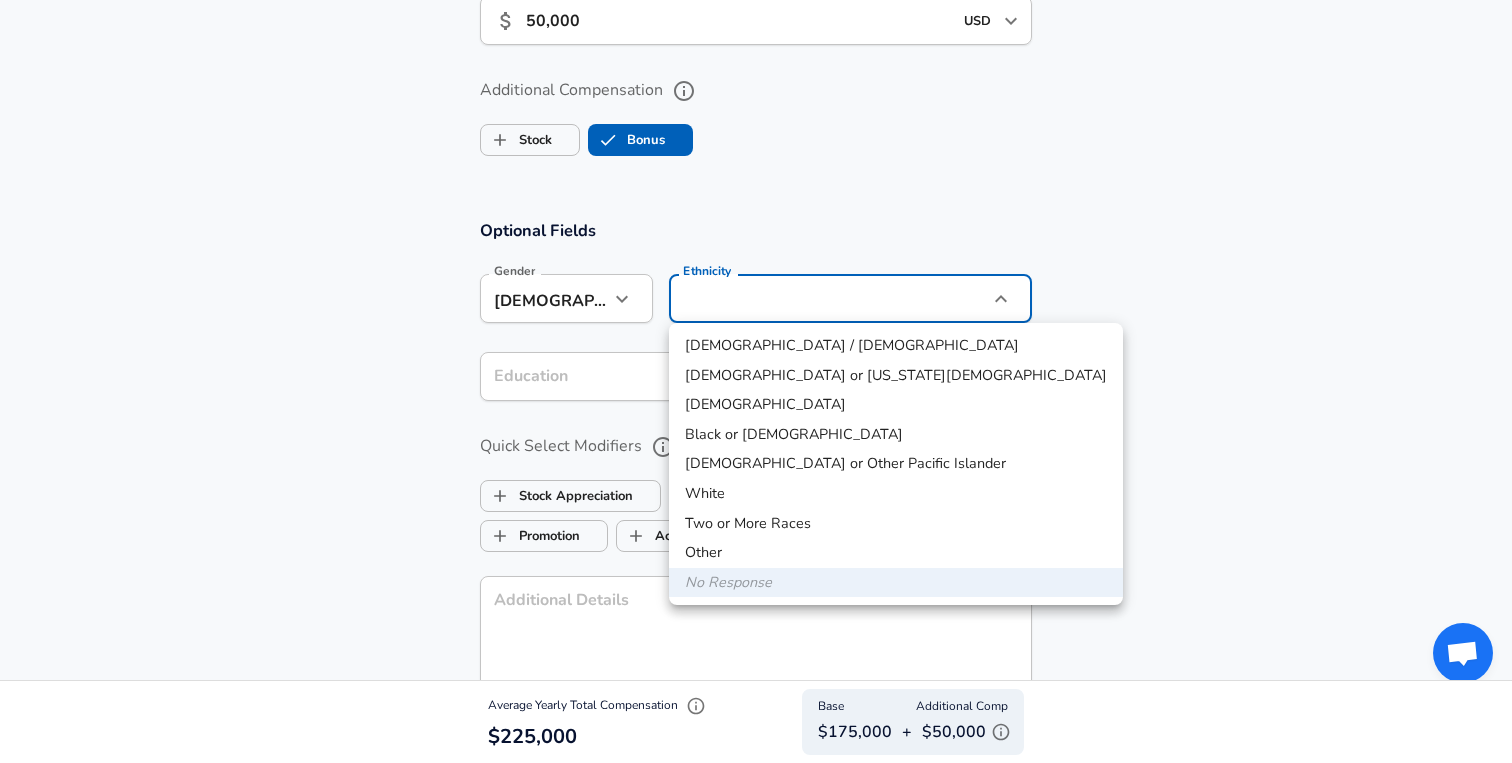 click on "Restart Add Your Salary Upload your offer letter   to verify your submission Enhance Privacy and Anonymity No Automatically hides specific fields until there are enough submissions to safely display the full details.   More Details Based on your submission and the data points that we have already collected, we will automatically hide and anonymize specific fields if there aren't enough data points to remain sufficiently anonymous. Company & Title Information   Enter the company you received your offer from Company Bridgewater Associates Company   Select the title that closest resembles your official title. This should be similar to the title that was present on your offer letter. Title Software Engineer Title   Select a job family that best fits your role. If you can't find one, select 'Other' to enter a custom job family Job Family Software Engineer Job Family   Select a Specialization that best fits your role. If you can't find one, select 'Other' to enter a custom specialization Select Specialization   L3" at bounding box center (756, -1238) 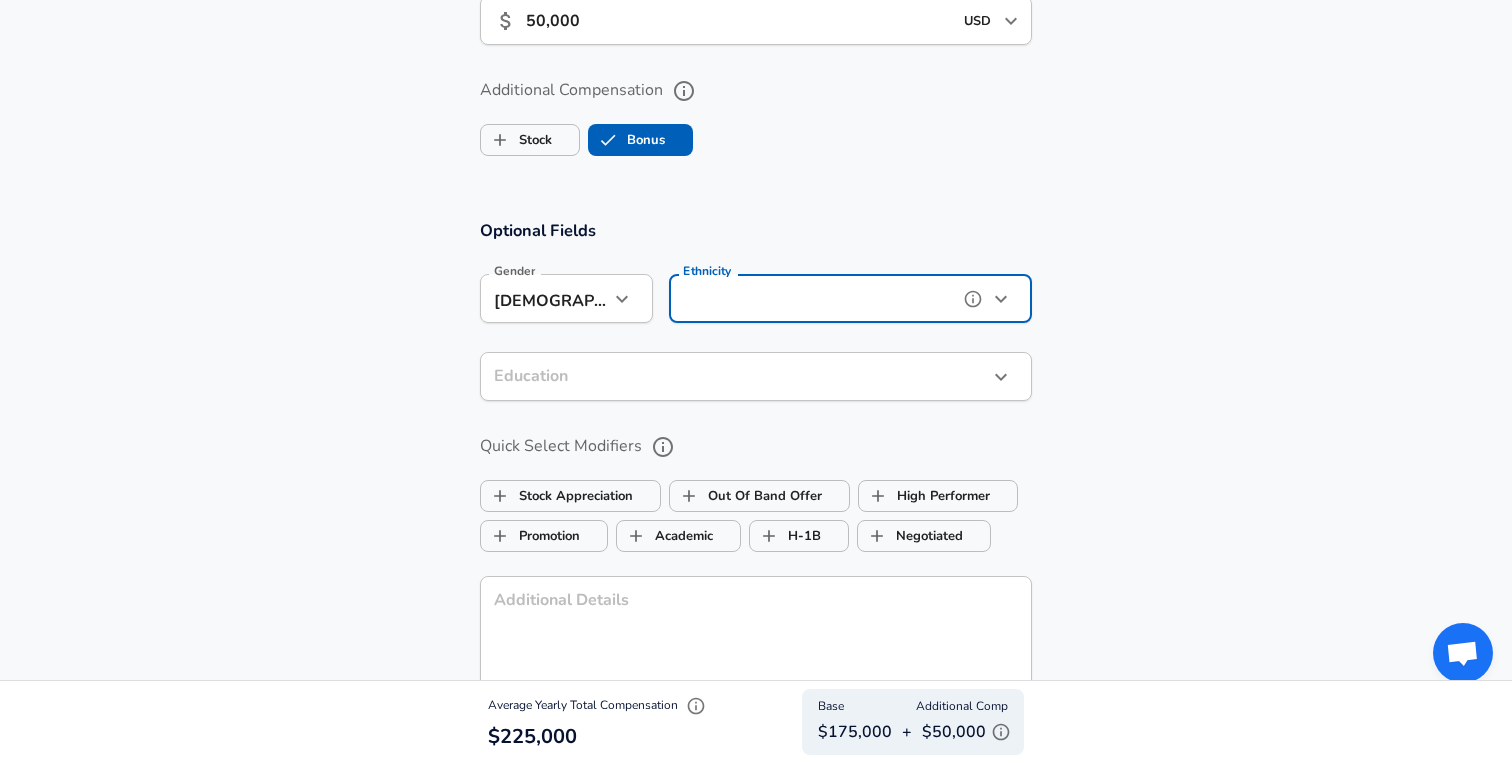 scroll, scrollTop: 1645, scrollLeft: 0, axis: vertical 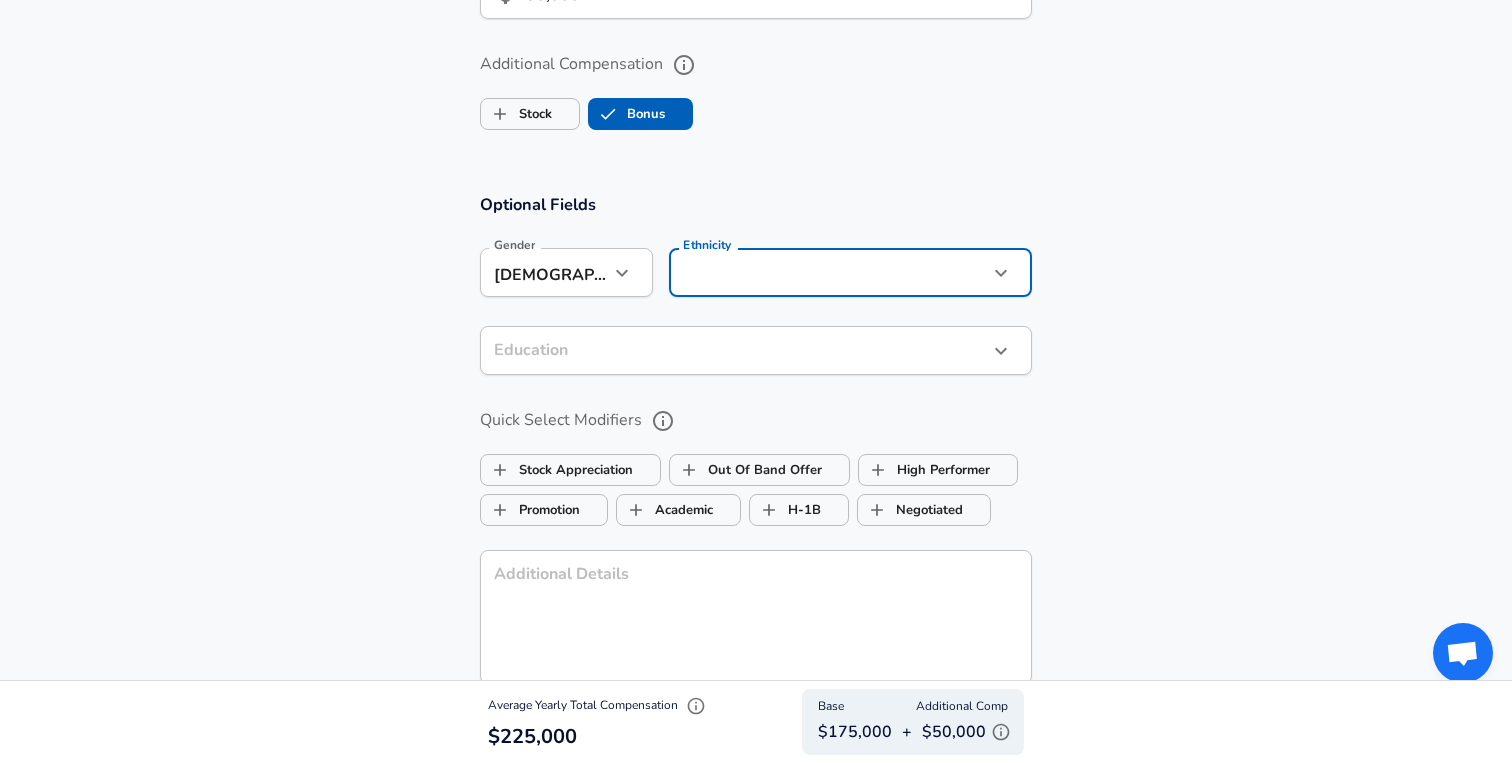 click on "Restart Add Your Salary Upload your offer letter   to verify your submission Enhance Privacy and Anonymity No Automatically hides specific fields until there are enough submissions to safely display the full details.   More Details Based on your submission and the data points that we have already collected, we will automatically hide and anonymize specific fields if there aren't enough data points to remain sufficiently anonymous. Company & Title Information   Enter the company you received your offer from Company Bridgewater Associates Company   Select the title that closest resembles your official title. This should be similar to the title that was present on your offer letter. Title Software Engineer Title   Select a job family that best fits your role. If you can't find one, select 'Other' to enter a custom job family Job Family Software Engineer Job Family   Select a Specialization that best fits your role. If you can't find one, select 'Other' to enter a custom specialization Select Specialization   L3" at bounding box center [756, -1264] 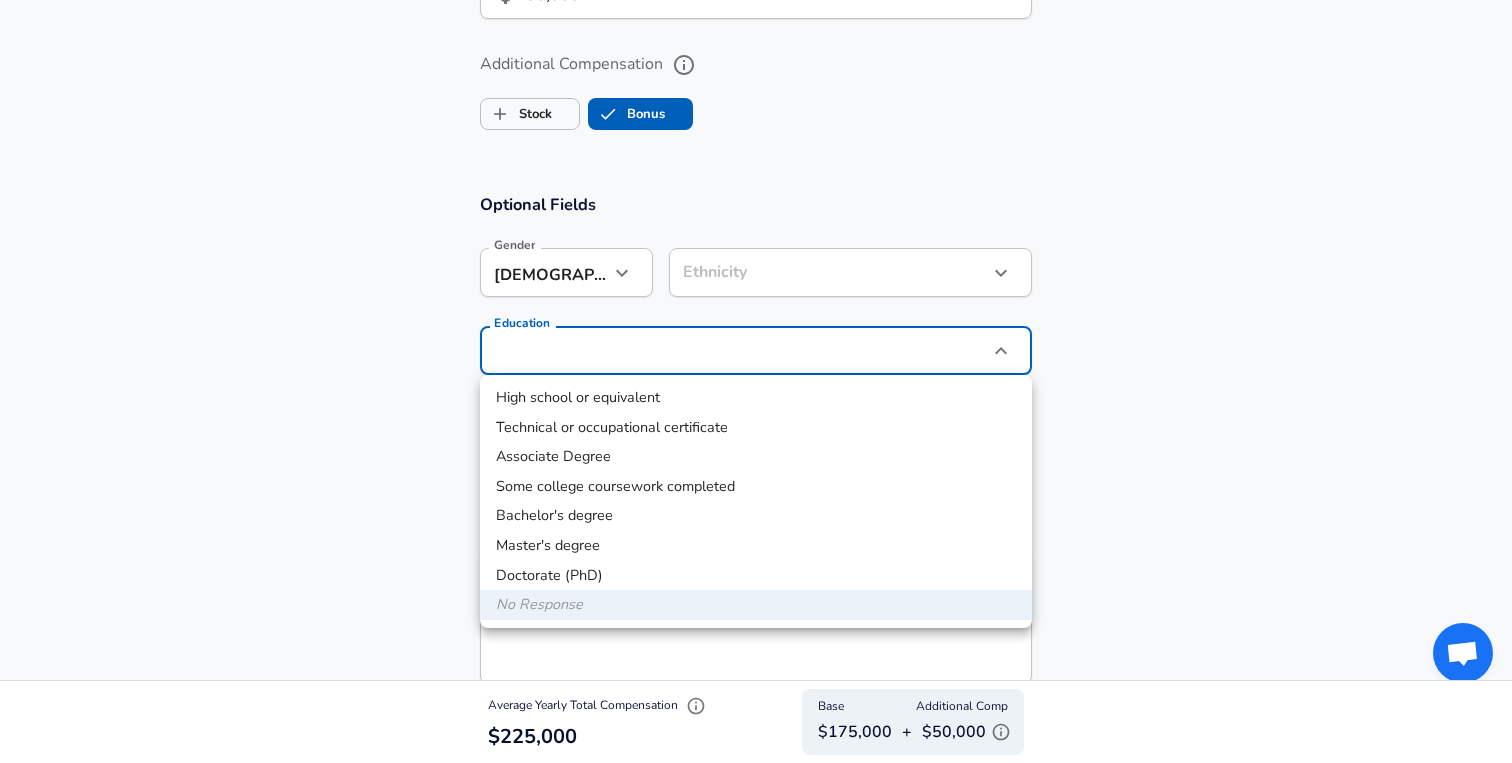 click on "Bachelor's degree" at bounding box center (756, 516) 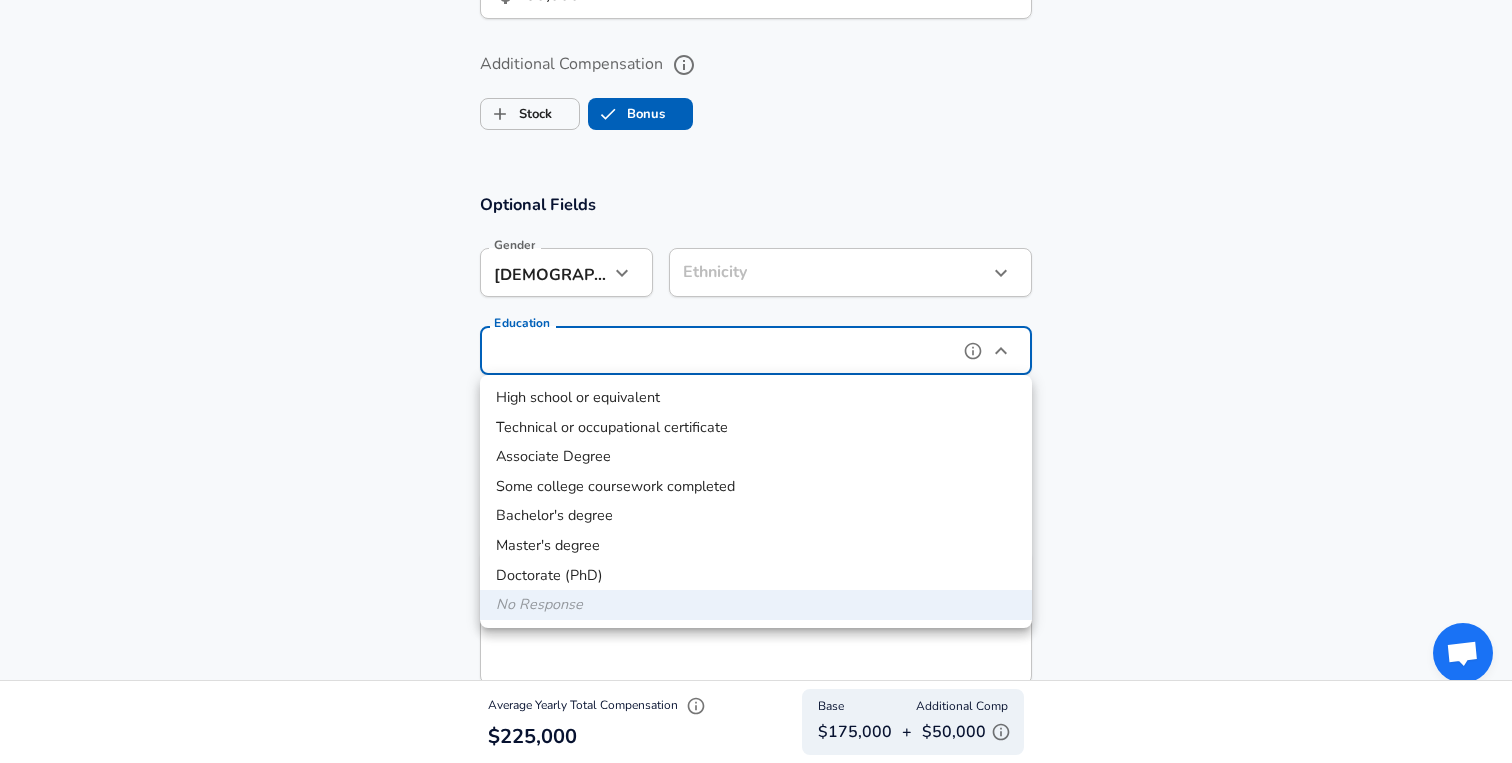 type on "Bachelors degree" 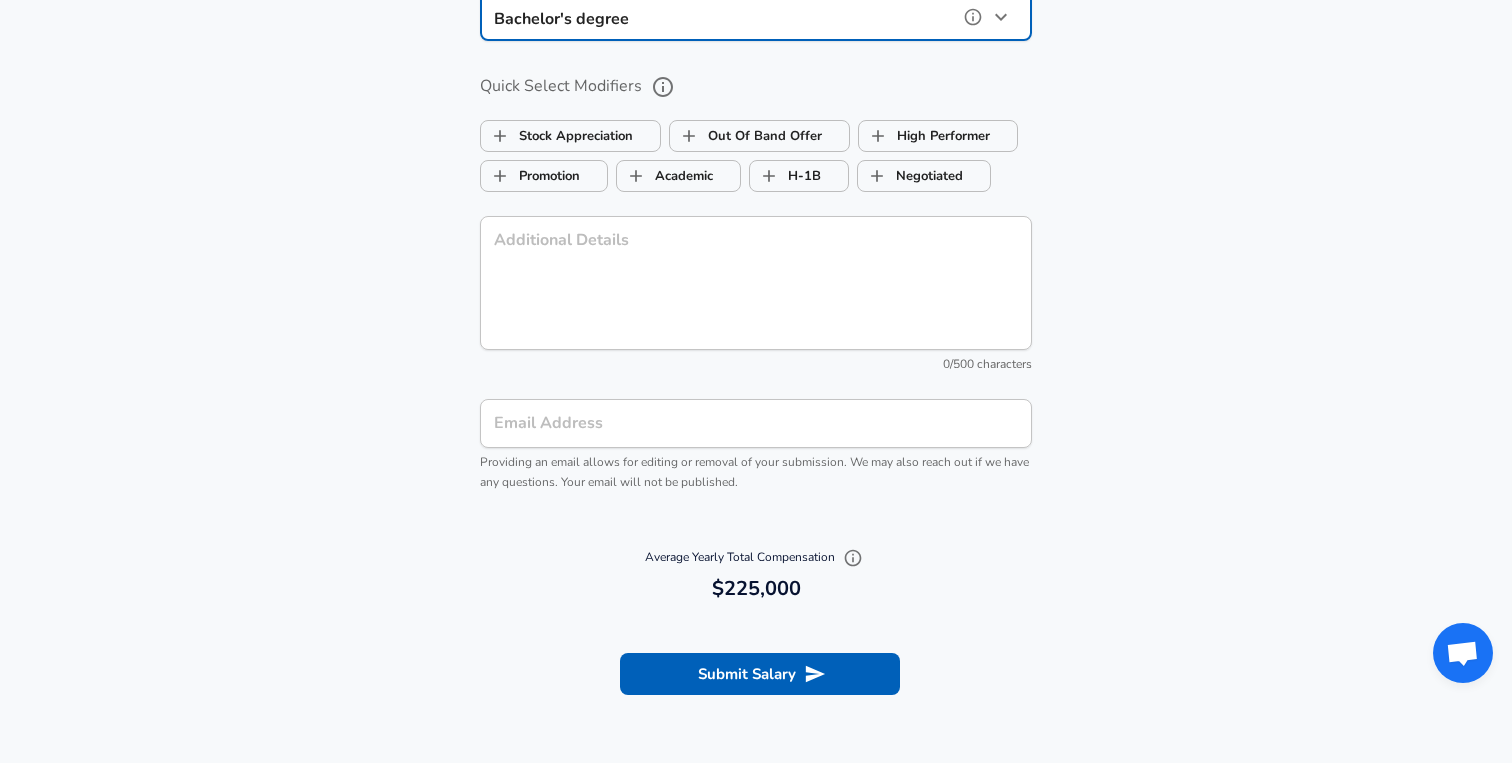 scroll, scrollTop: 2023, scrollLeft: 0, axis: vertical 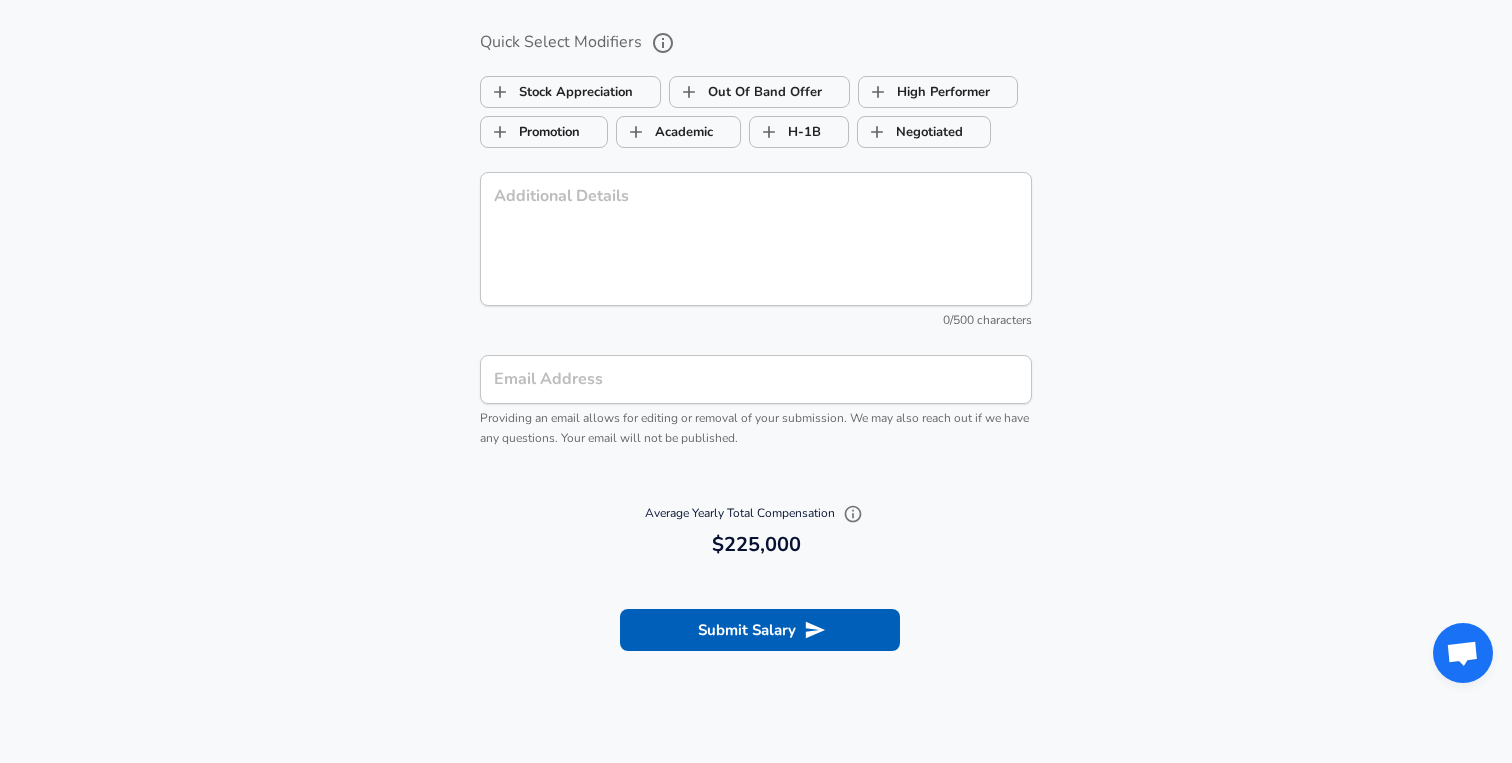 click on "Email Address" at bounding box center (756, 379) 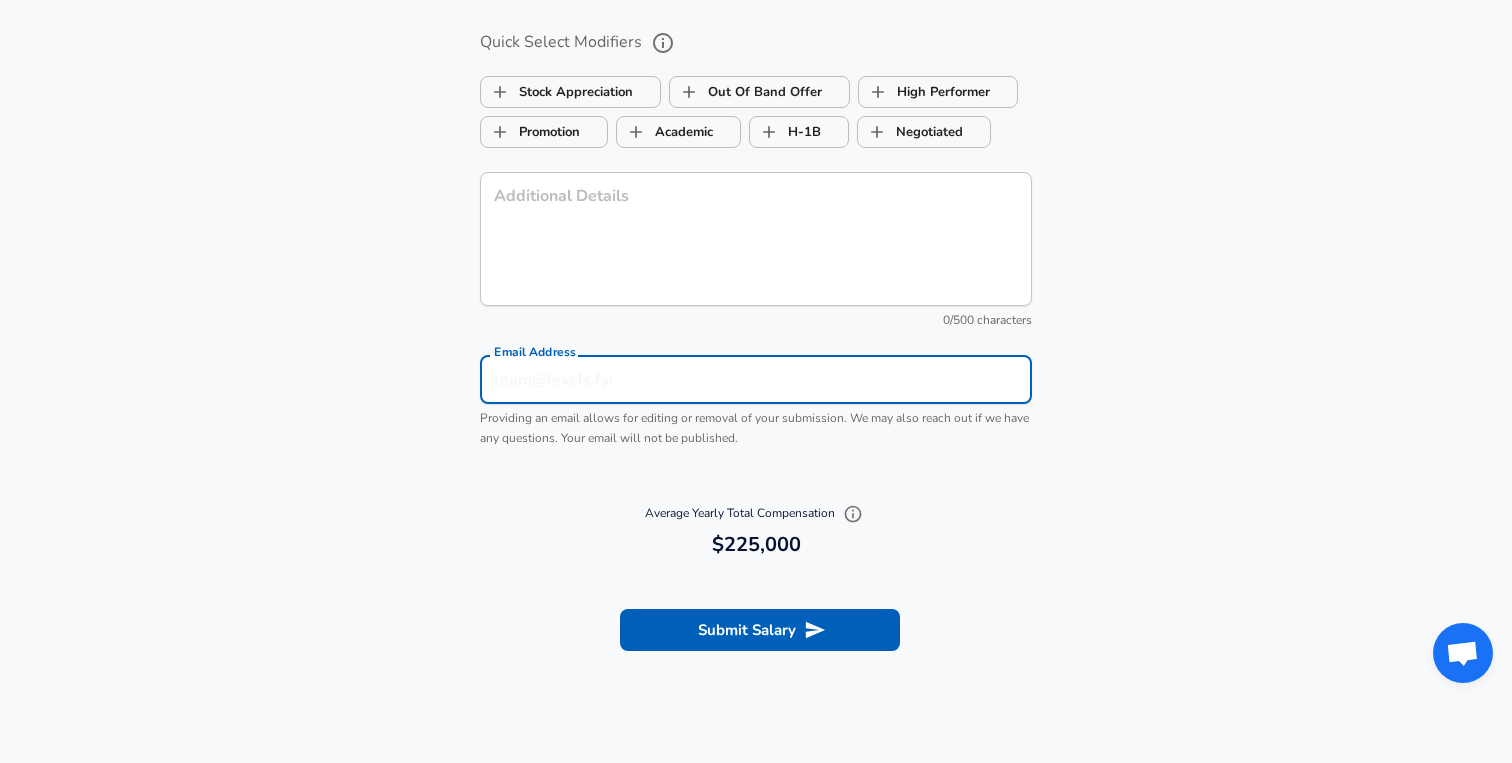 type on "zane.bookbinder@gmail.com" 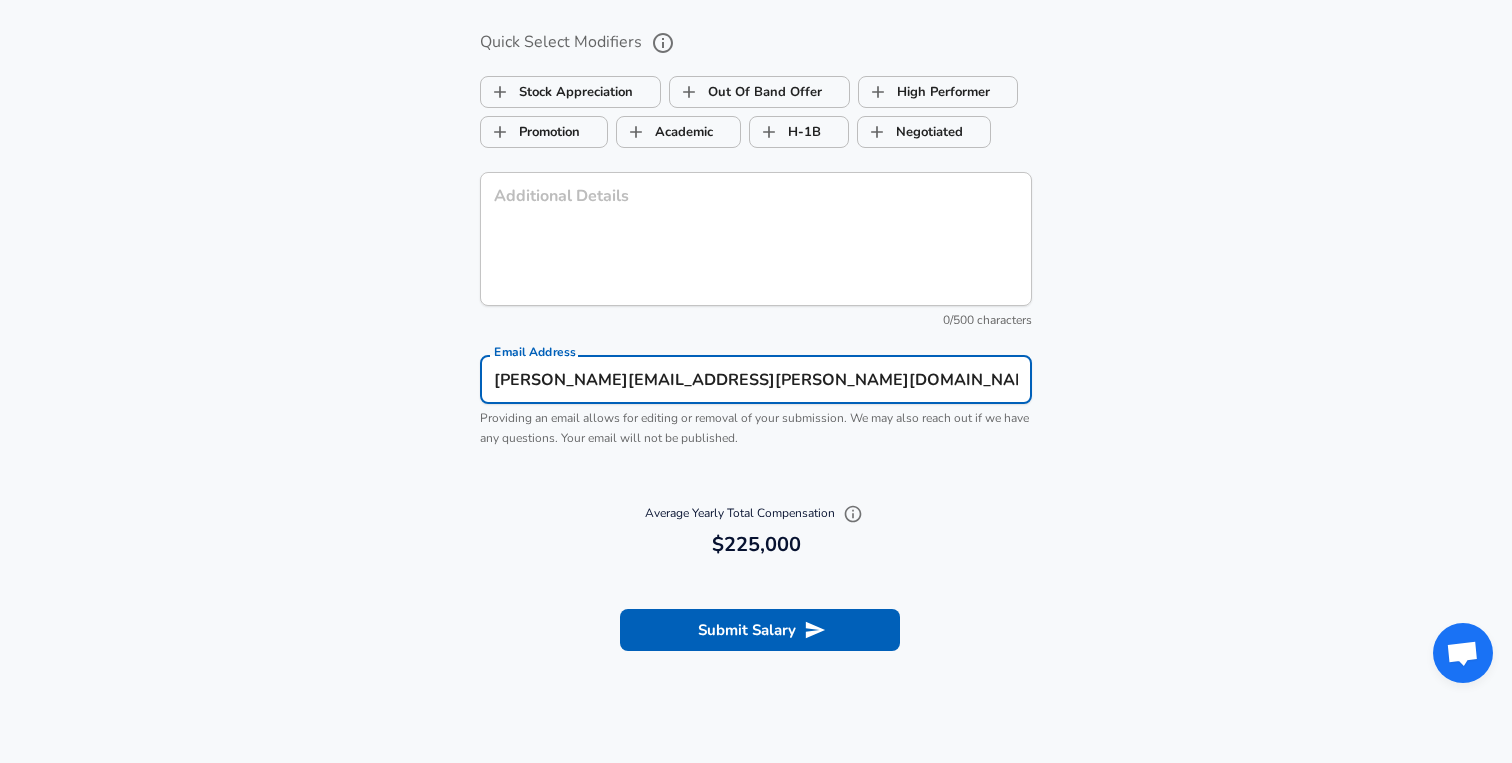 type 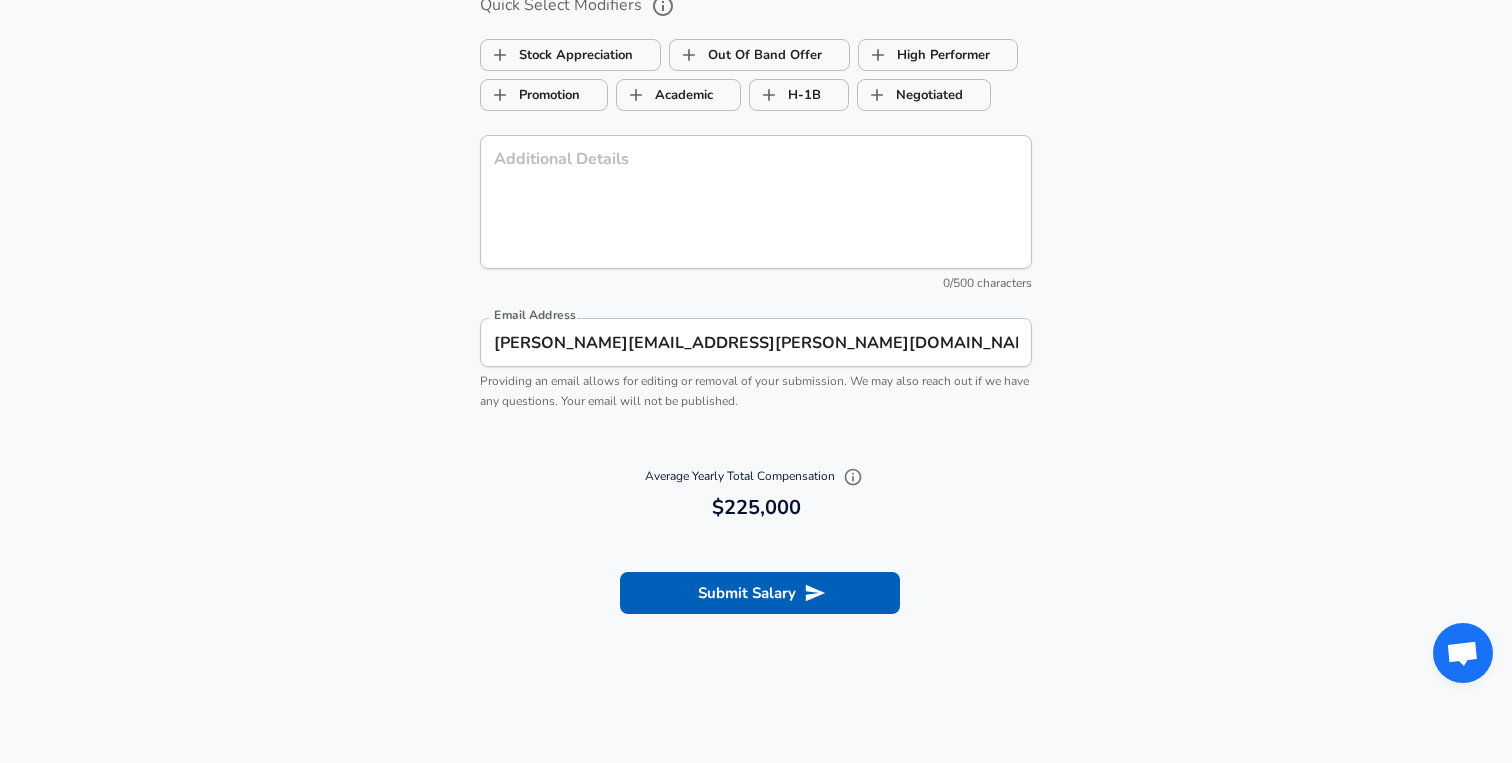 scroll, scrollTop: 2062, scrollLeft: 0, axis: vertical 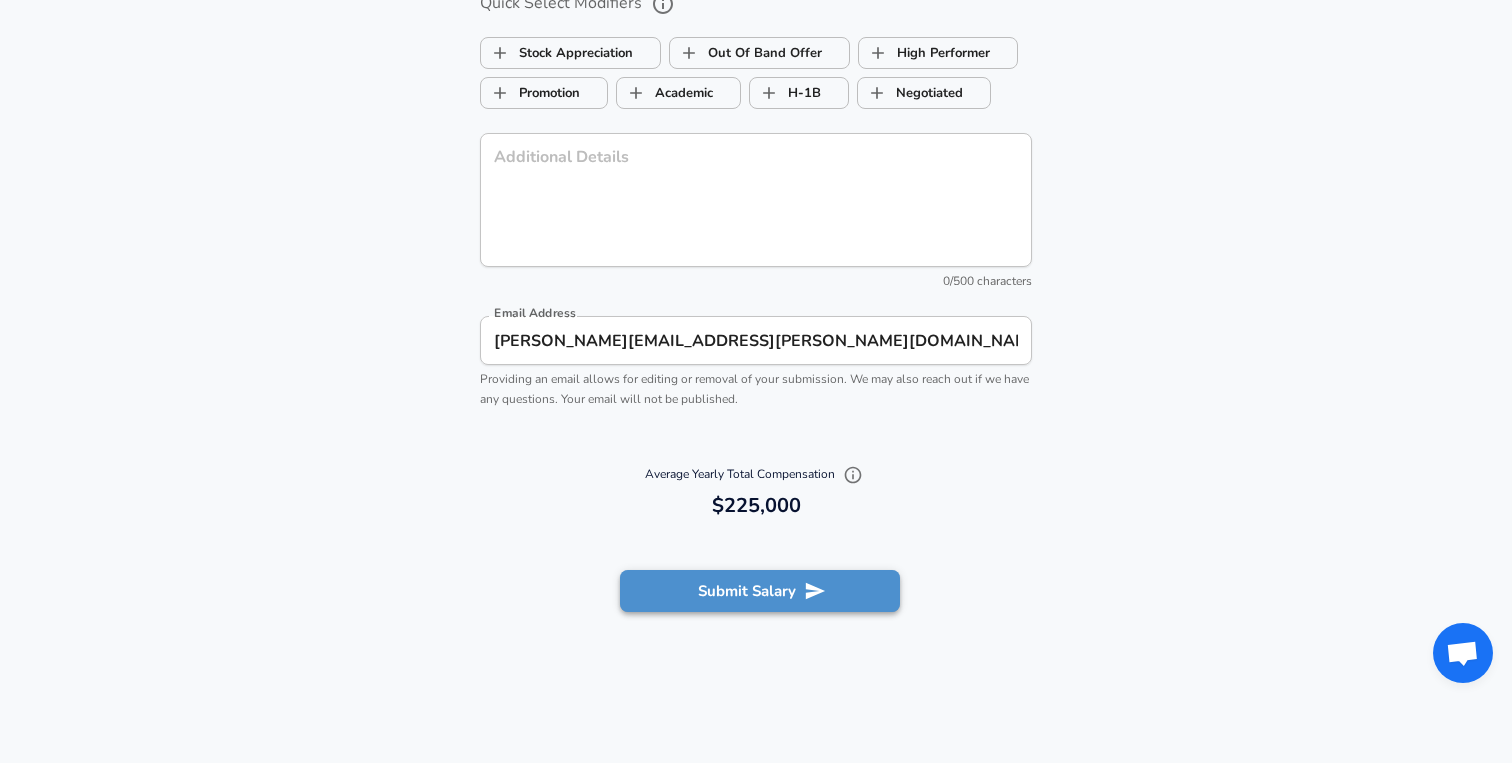 click on "Submit Salary" at bounding box center (760, 591) 